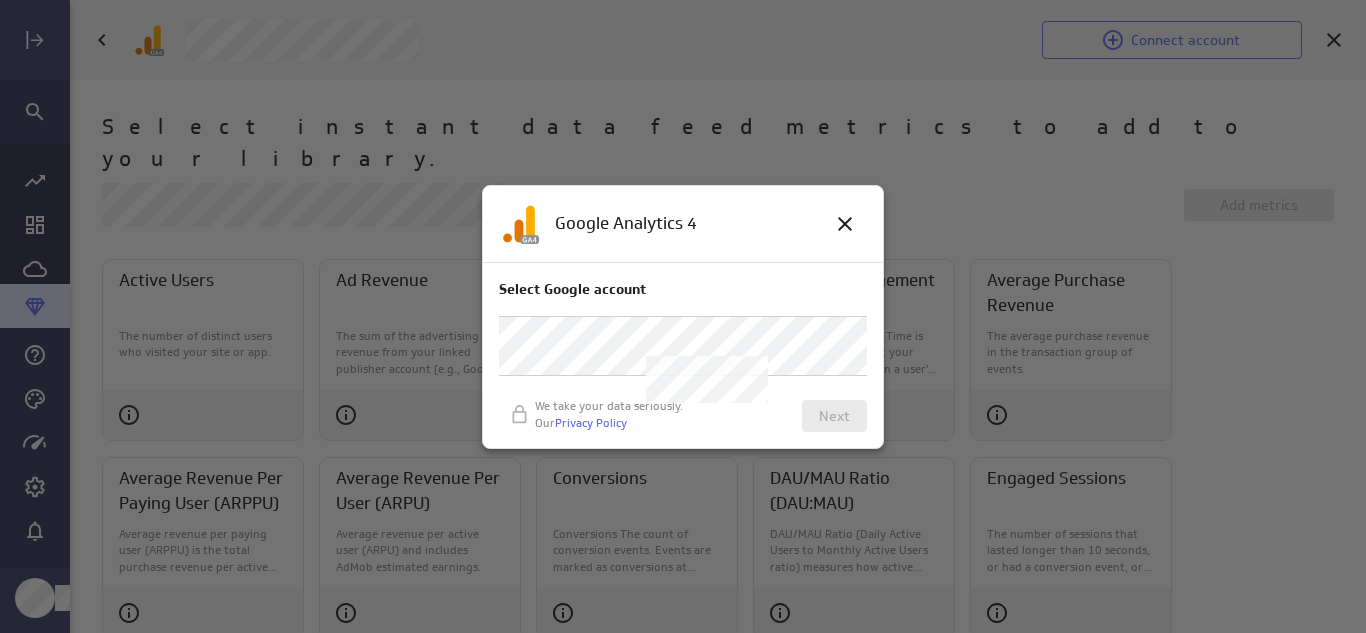 scroll, scrollTop: 0, scrollLeft: 0, axis: both 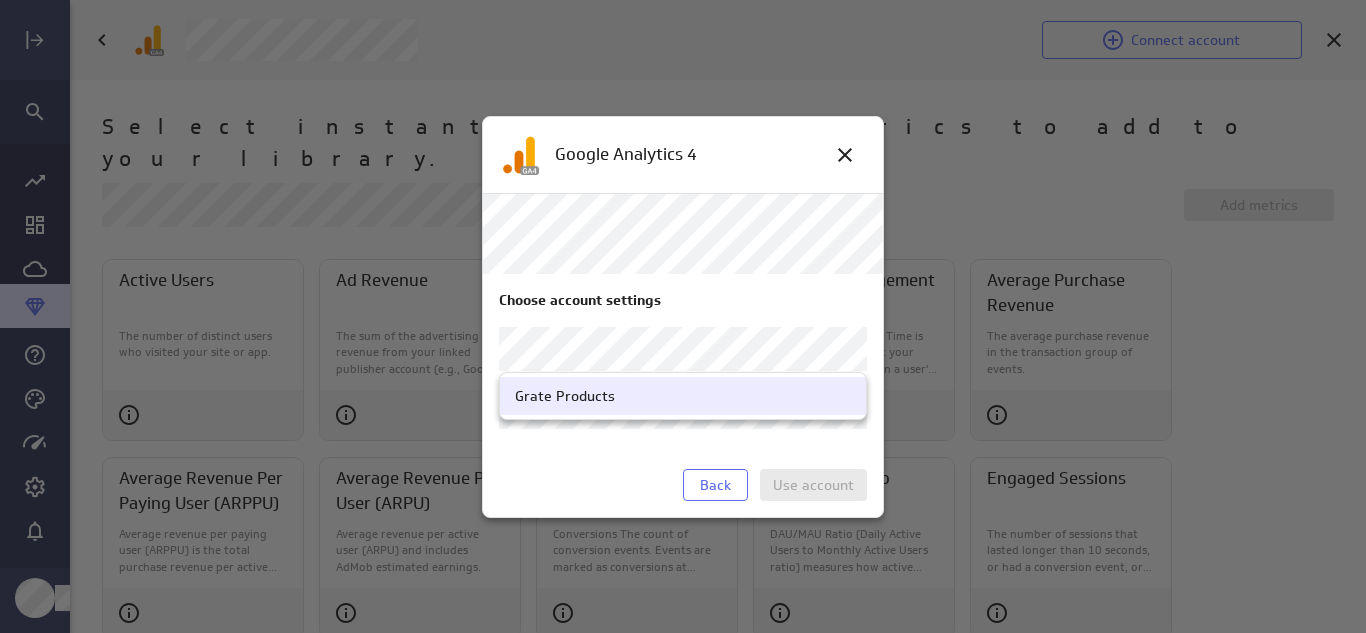 click on "Connect account Select instant data feed metrics to add to your library. Add metrics Active Users The number of distinct users who visited your site or app. Ad Revenue The sum of the advertising revenue from your linked publisher account (e.g., Google AdSense, AdMob, or Ad Manager) for a user. Ad Unit Exposure The time that an ad unit was exposed to a user, in milliseconds. An ad unit is a container you place on your site/app to show ads from your linked publisher account (e.g., Google AdSense, AdMob, or Ad Manager) to users. Average Engagement Time Average Engagement Time is the average time that your website was in focus in a user's browser or an app was in the foreground of a user's device. It is the sum of user engagement durations divided by the number of active users and it represents the average engagement time per user. Average Purchase Revenue The average purchase revenue in the transaction group of events. Average Revenue Per Paying User (ARPPU) Conversions Events Users" at bounding box center [683, 316] 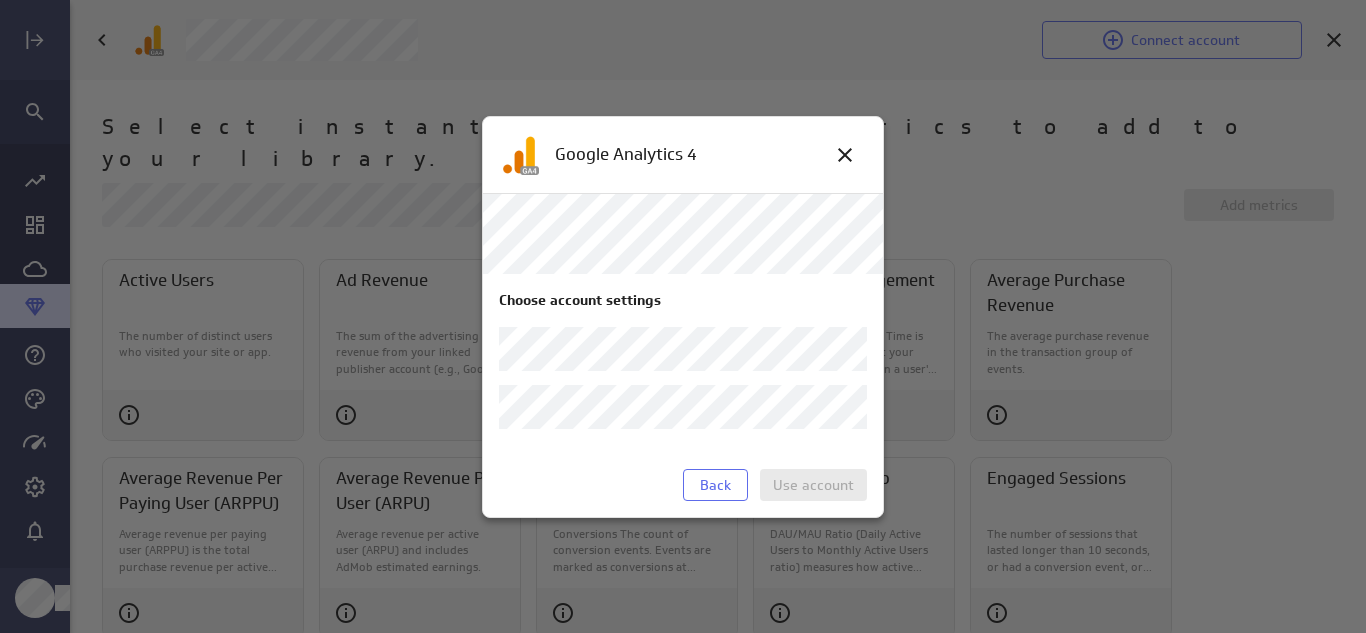 click on "Connect account Select instant data feed metrics to add to your library. Add metrics Active Users The number of distinct users who visited your site or app. Ad Revenue The sum of the advertising revenue from your linked publisher account (e.g., Google AdSense, AdMob, or Ad Manager) for a user. Ad Unit Exposure The time that an ad unit was exposed to a user, in milliseconds. An ad unit is a container you place on your site/app to show ads from your linked publisher account (e.g., Google AdSense, AdMob, or Ad Manager) to users. Average Engagement Time Average Engagement Time is the average time that your website was in focus in a user's browser or an app was in the foreground of a user's device. It is the sum of user engagement durations divided by the number of active users and it represents the average engagement time per user. Average Purchase Revenue The average purchase revenue in the transaction group of events. Average Revenue Per Paying User (ARPPU) Conversions Events Users" at bounding box center [683, 316] 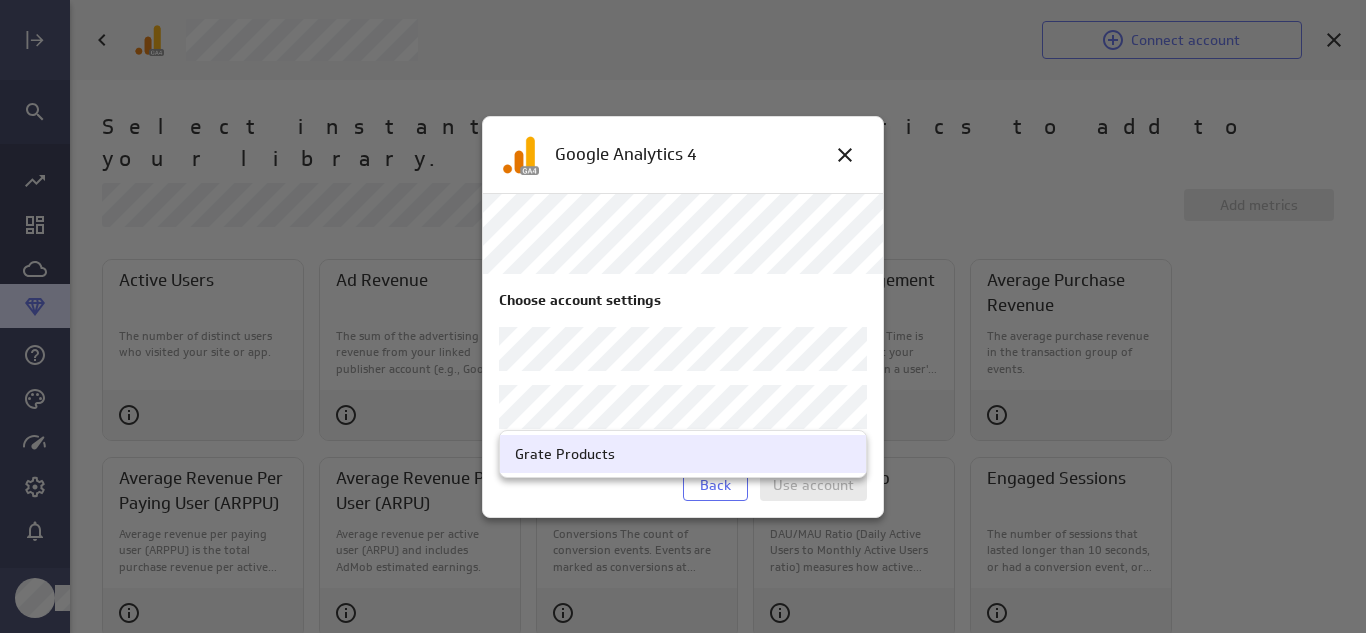 click on "Grate Products" at bounding box center [683, 454] 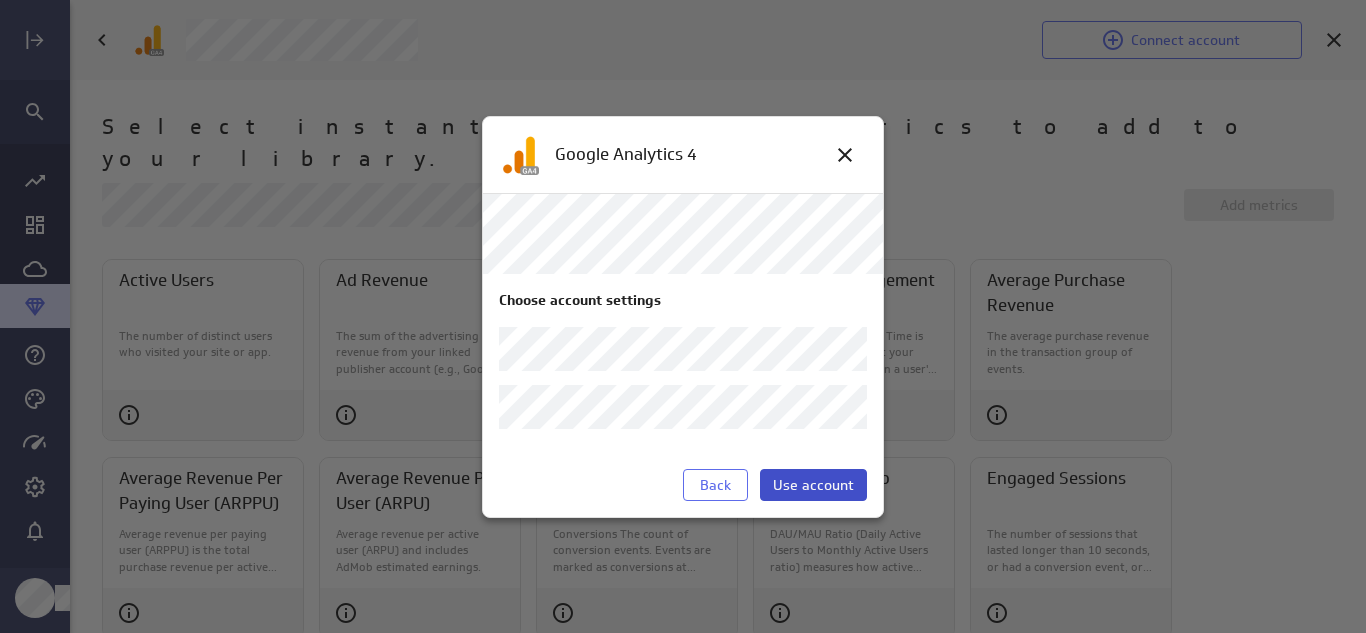 click on "Use account" at bounding box center [813, 485] 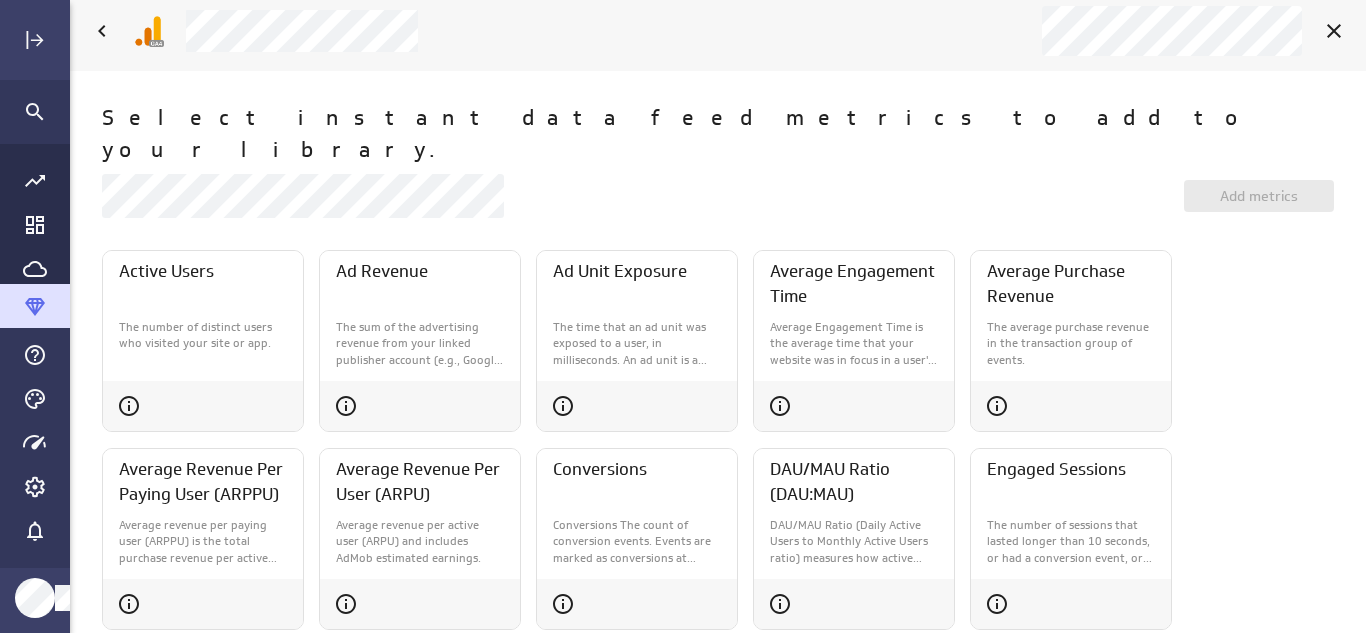 scroll, scrollTop: 0, scrollLeft: 0, axis: both 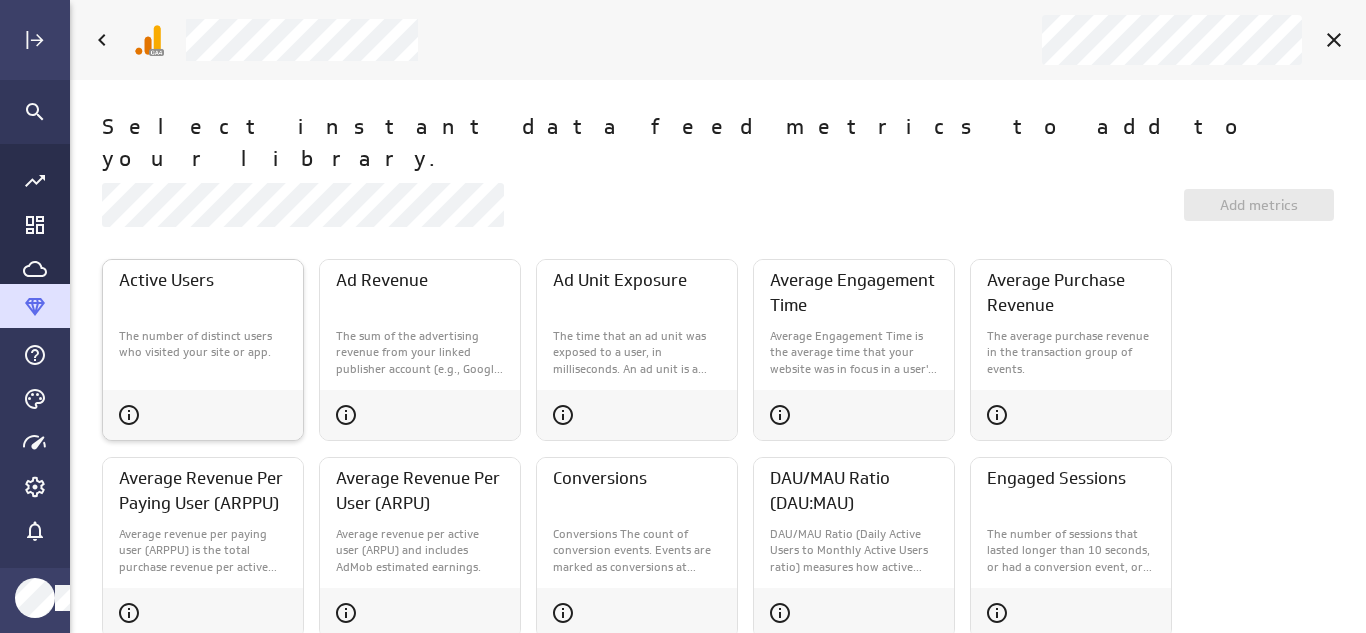 click on "The number of distinct users who visited your site or app." at bounding box center [203, 345] 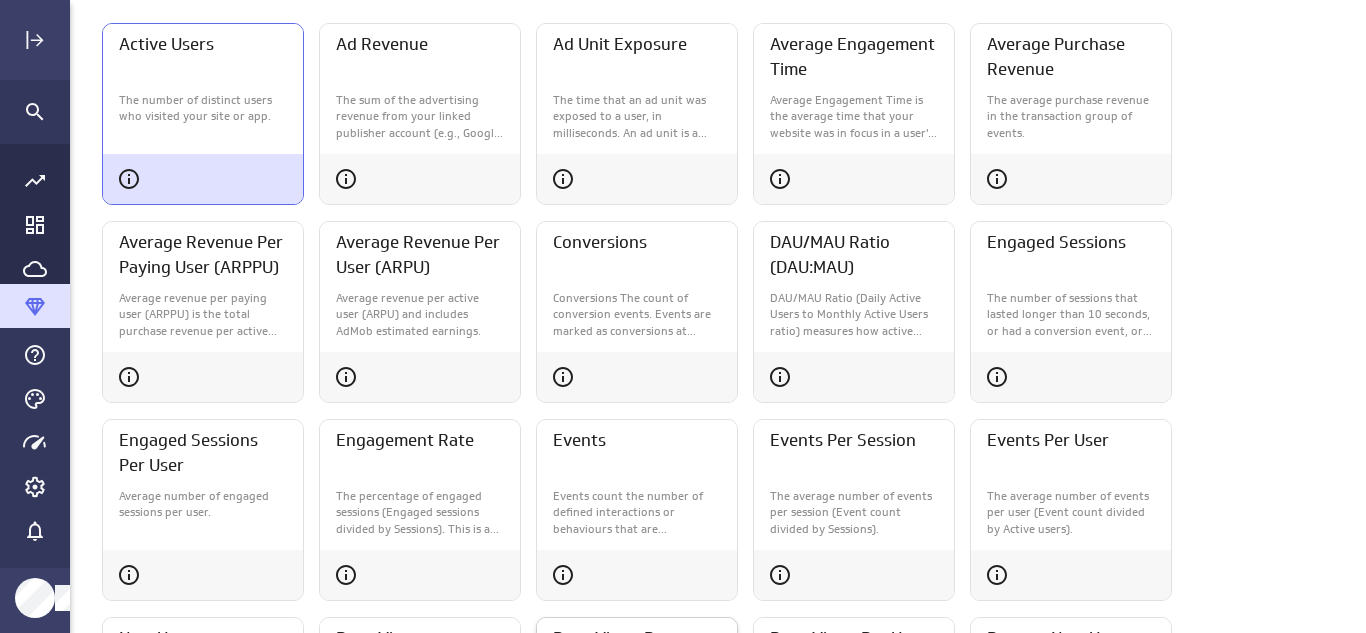 scroll, scrollTop: 230, scrollLeft: 0, axis: vertical 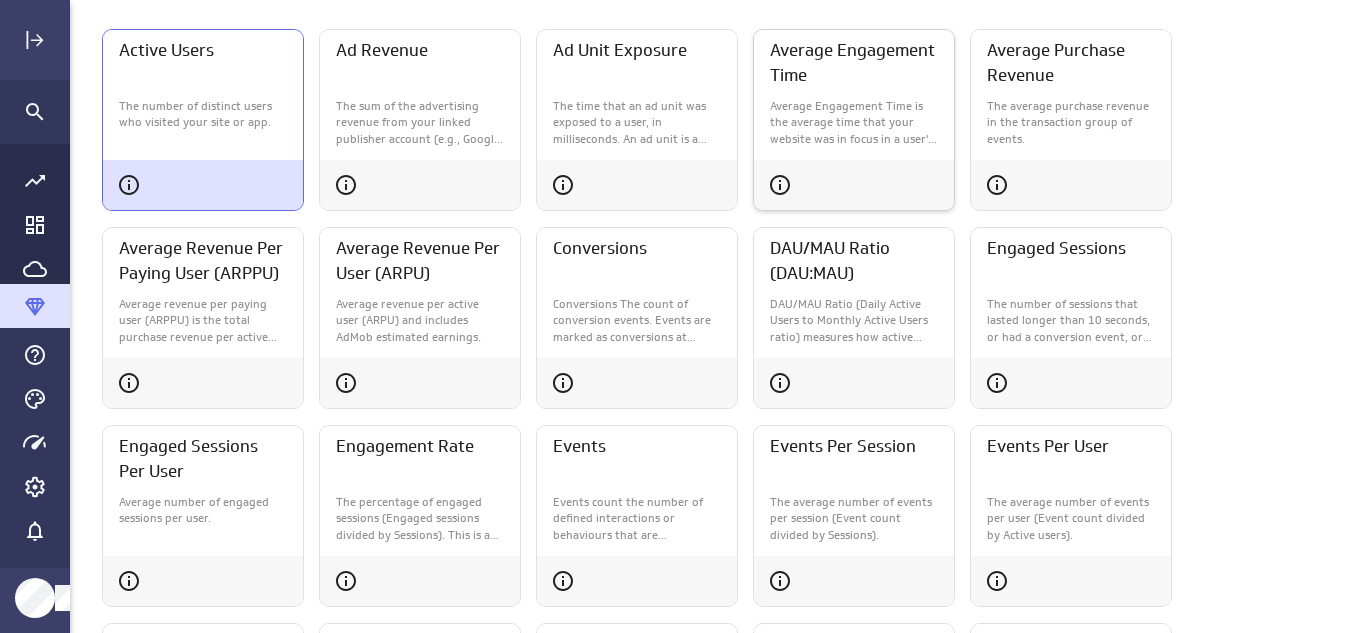 click on "Average Engagement Time is the average time that your website was in focus in a user's browser or an app was in the foreground of a user's device. It is the sum of user engagement durations divided by the number of active users and it represents the average engagement time per user." at bounding box center [854, 123] 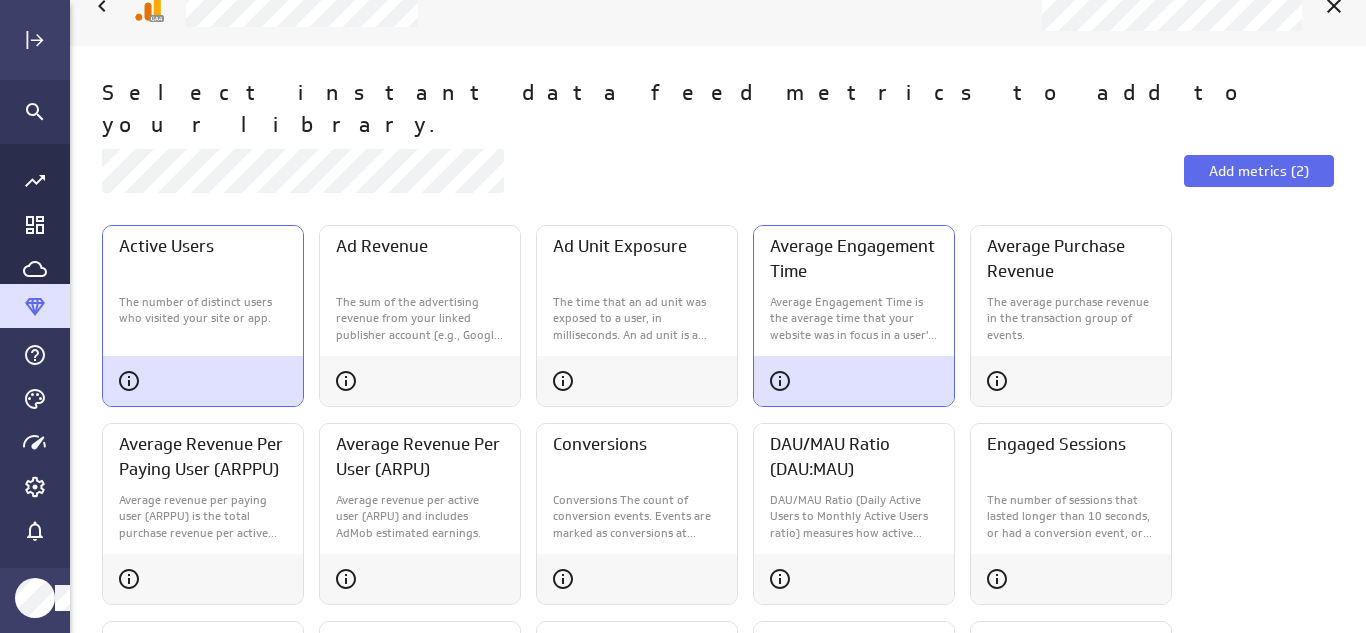 scroll, scrollTop: 30, scrollLeft: 0, axis: vertical 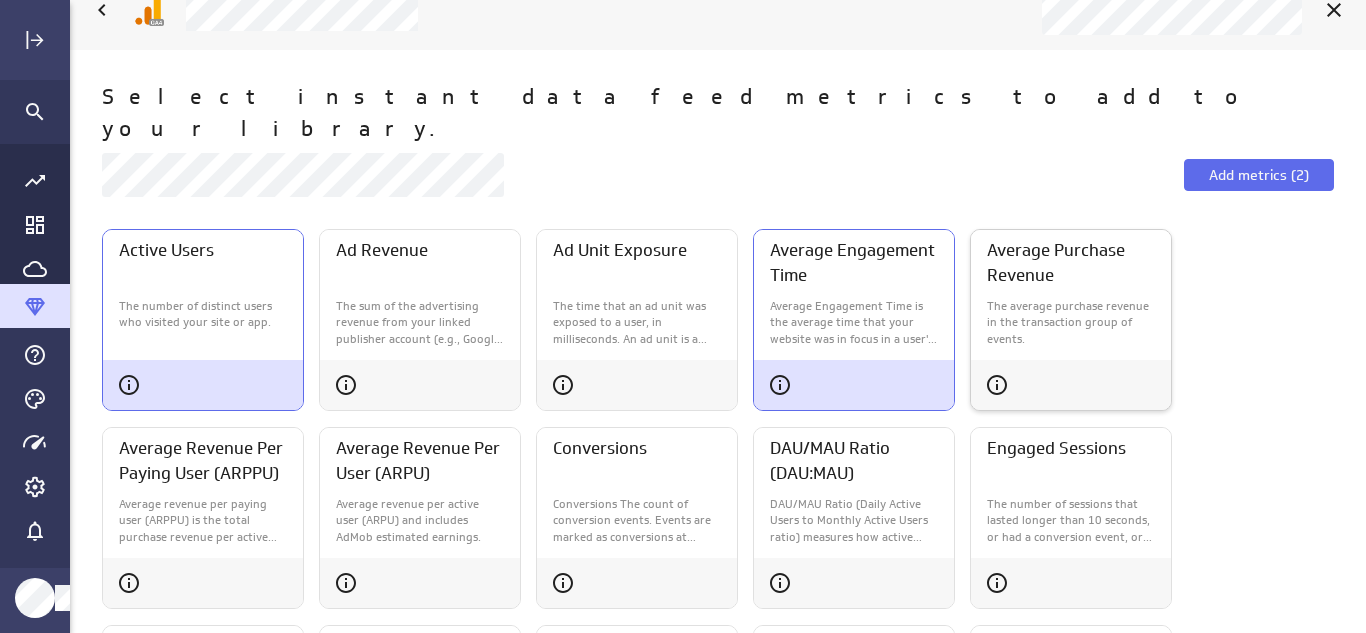 click on "The average purchase revenue in the transaction group of events." at bounding box center (1071, 323) 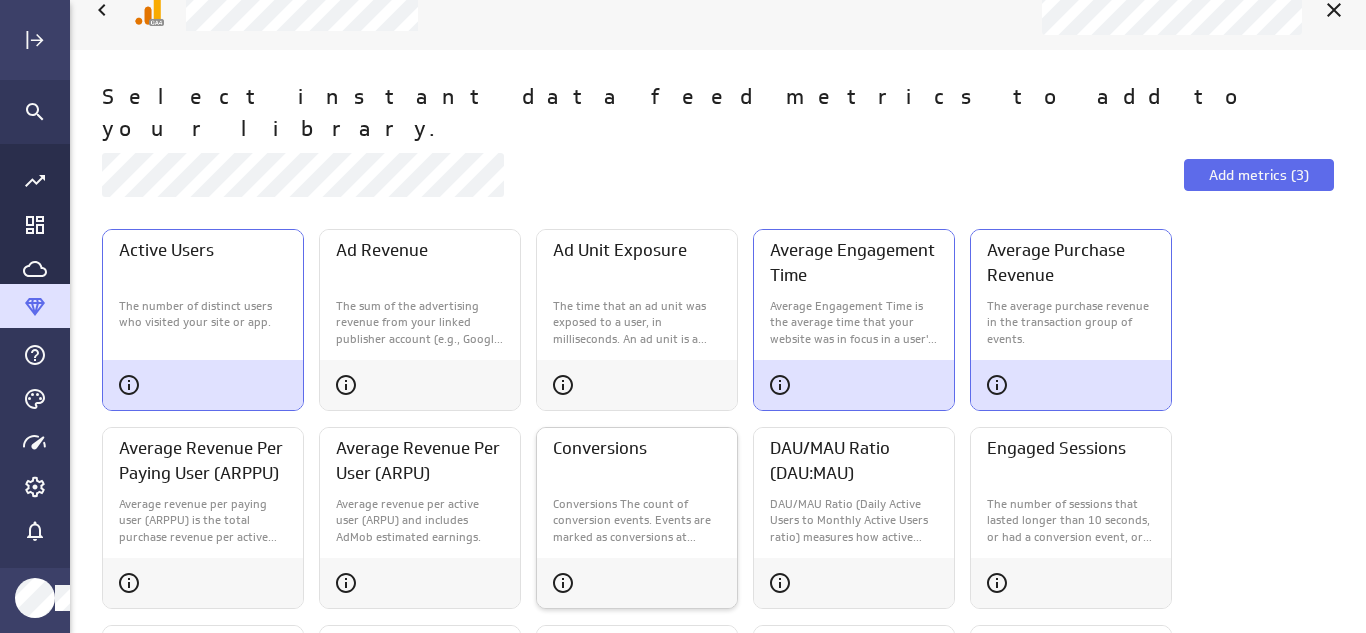 click on "Conversions The count of conversion events. Events are marked as conversions at collection time; changes to an event's conversion marking apply going forward. You can mark any event as a conversion in Google Analytics, and some events (i.e. first_open, purchase) are marked as conversions by default." at bounding box center [637, 521] 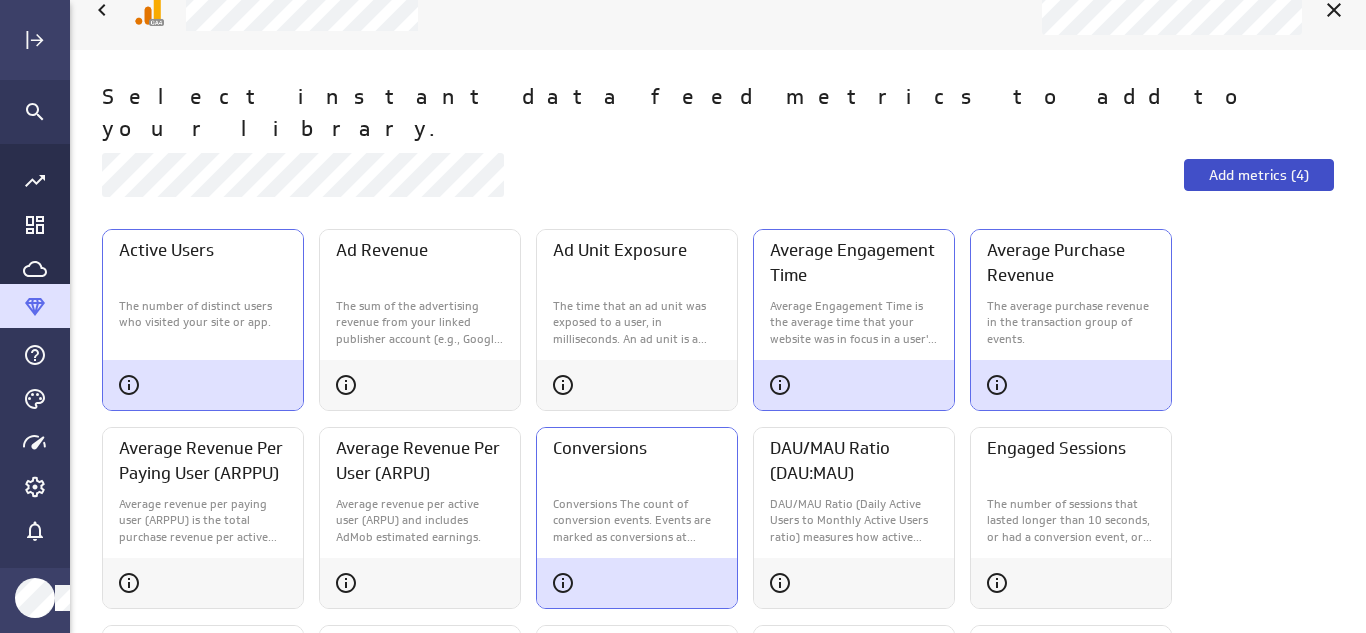 click on "Add metrics (4)" at bounding box center (1259, 175) 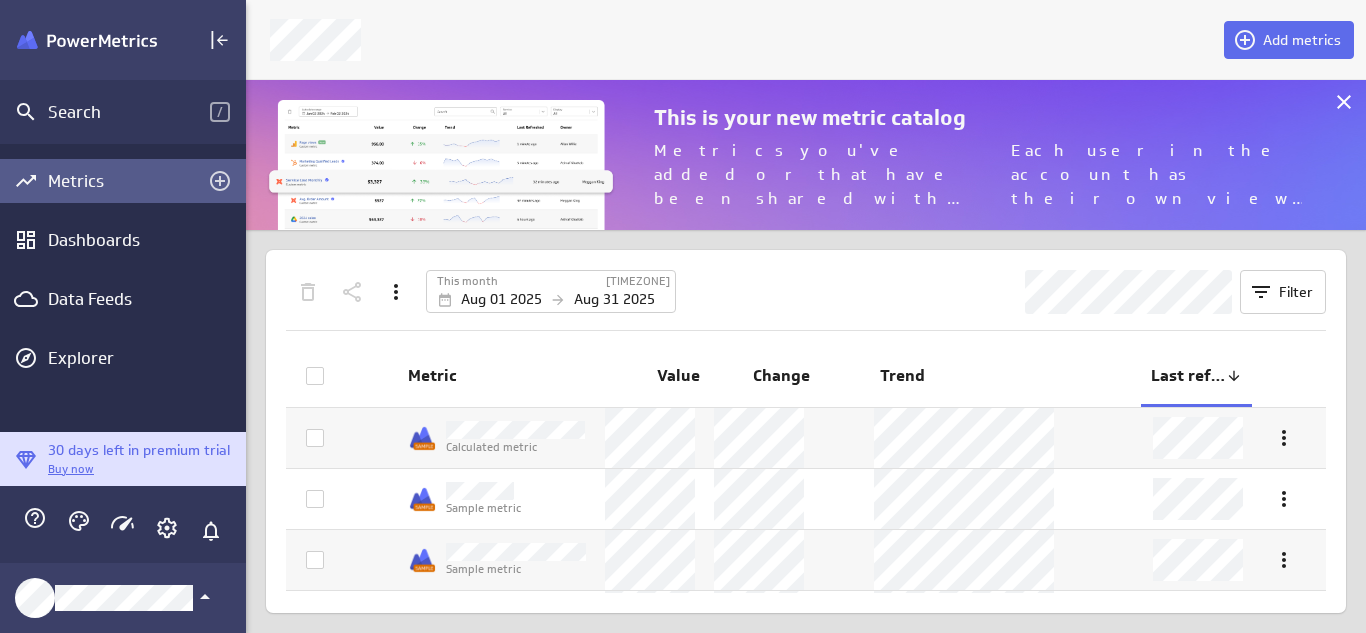 scroll, scrollTop: 10, scrollLeft: 10, axis: both 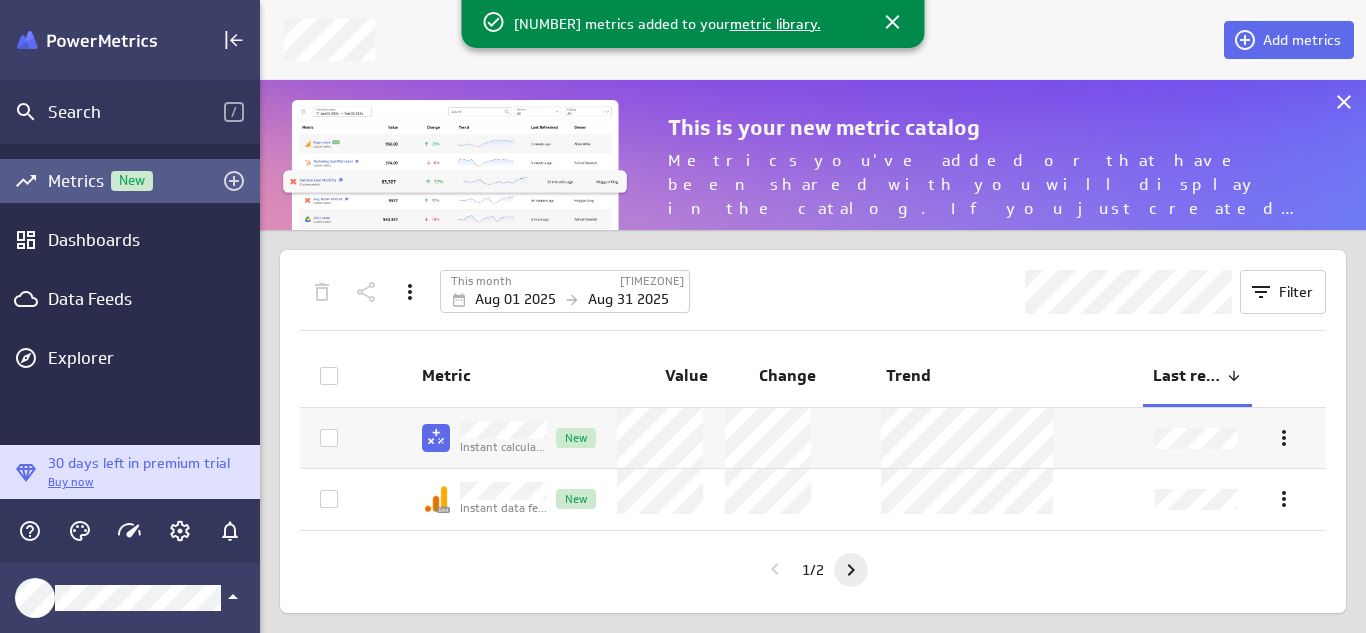 click 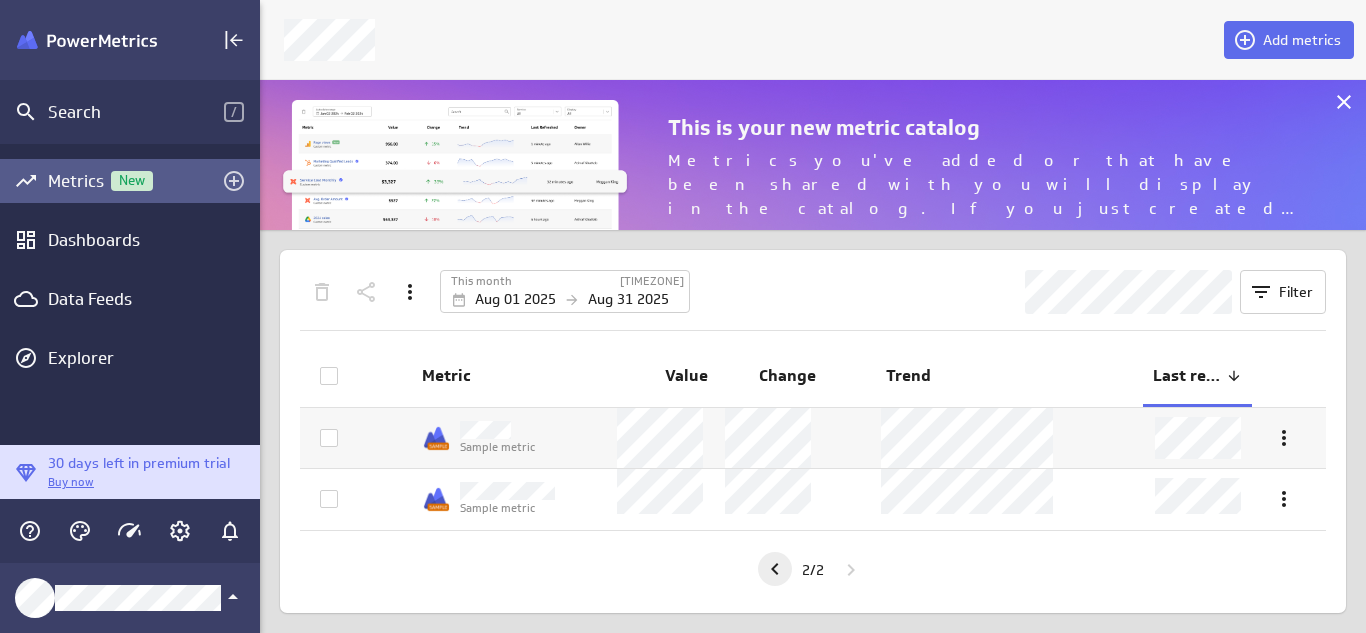 click 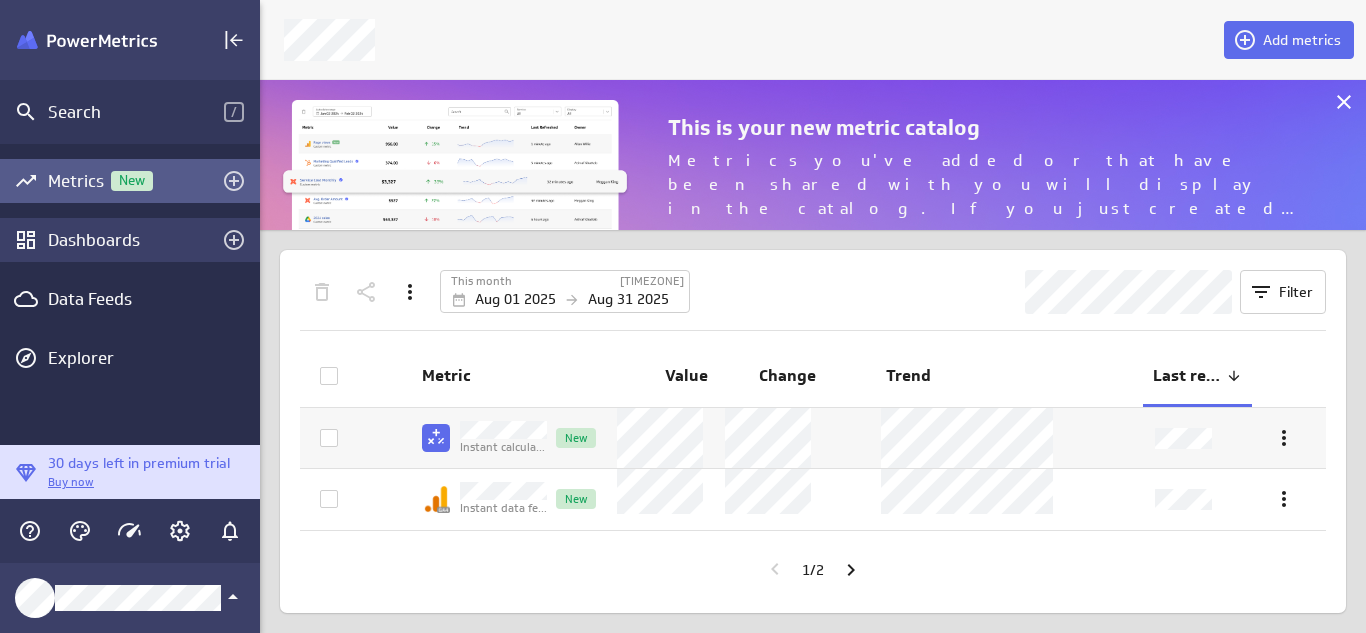 click on "Dashboards" at bounding box center (130, 240) 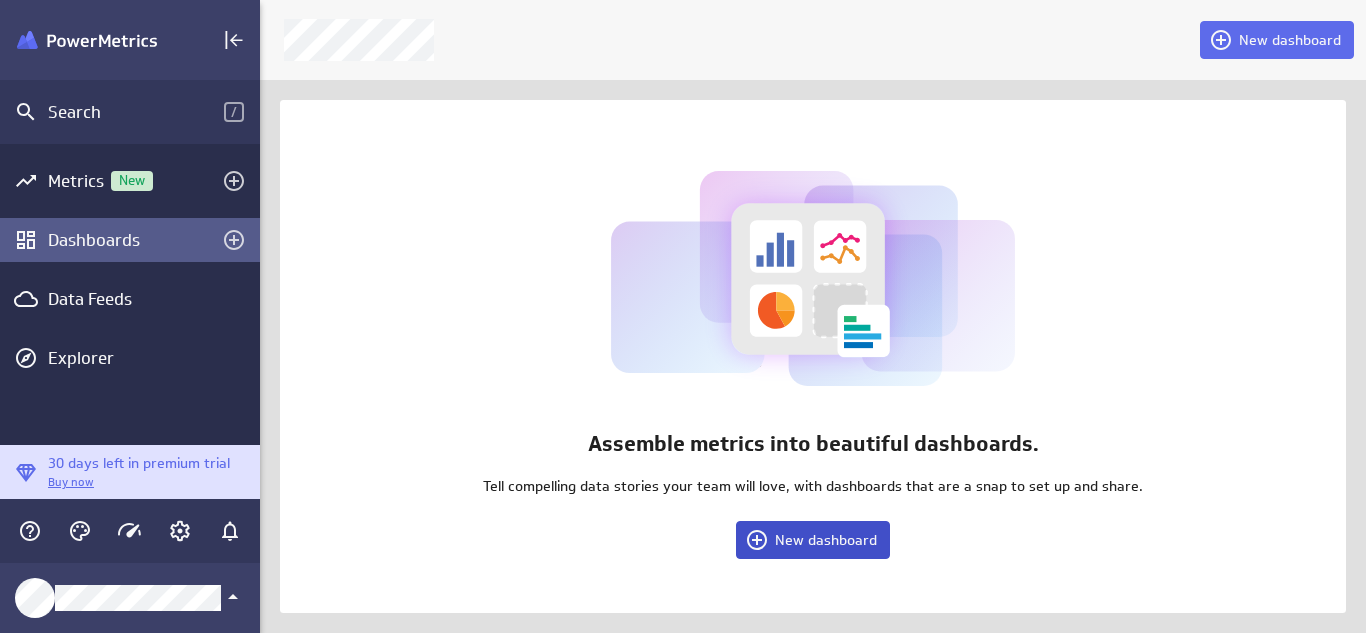 click on "New dashboard" at bounding box center (826, 540) 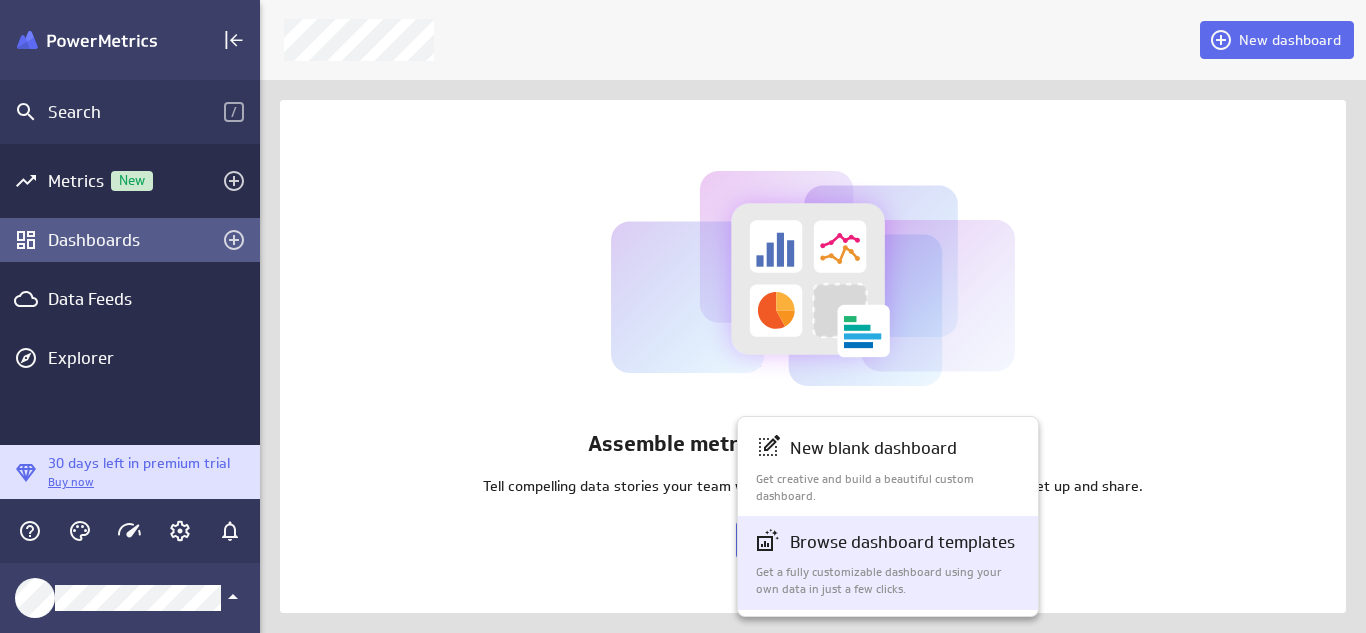 click on "Browse dashboard templates" at bounding box center (902, 542) 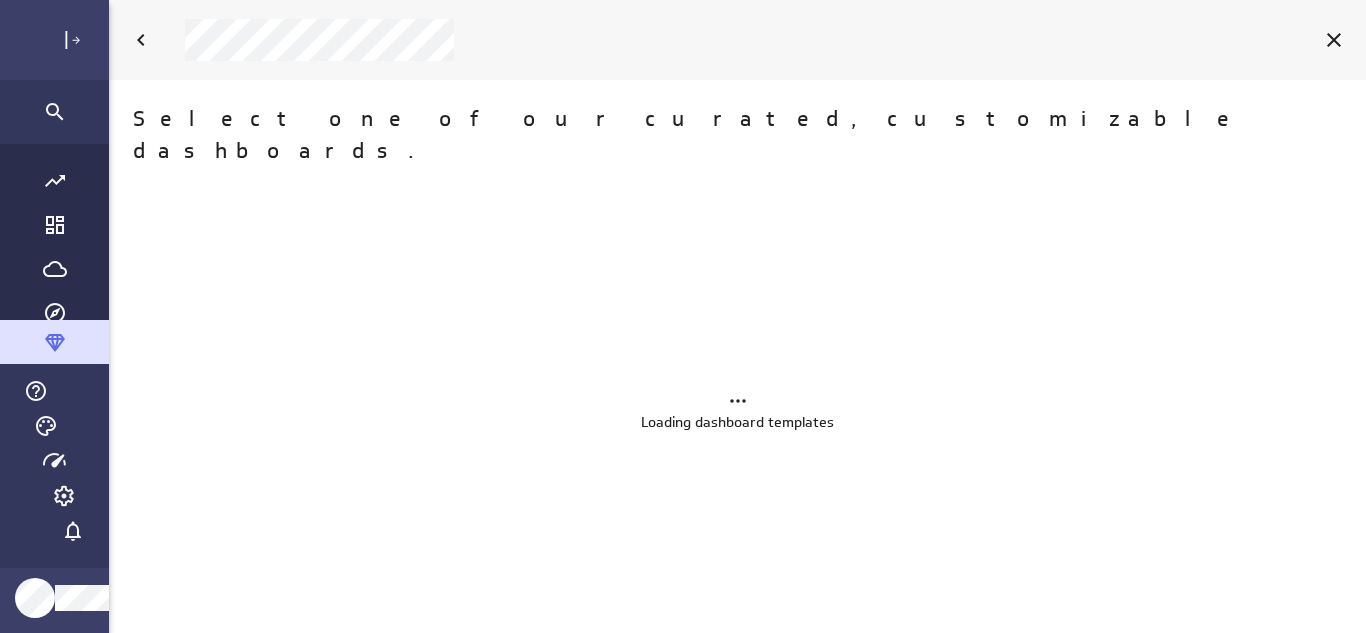 scroll, scrollTop: 10, scrollLeft: 10, axis: both 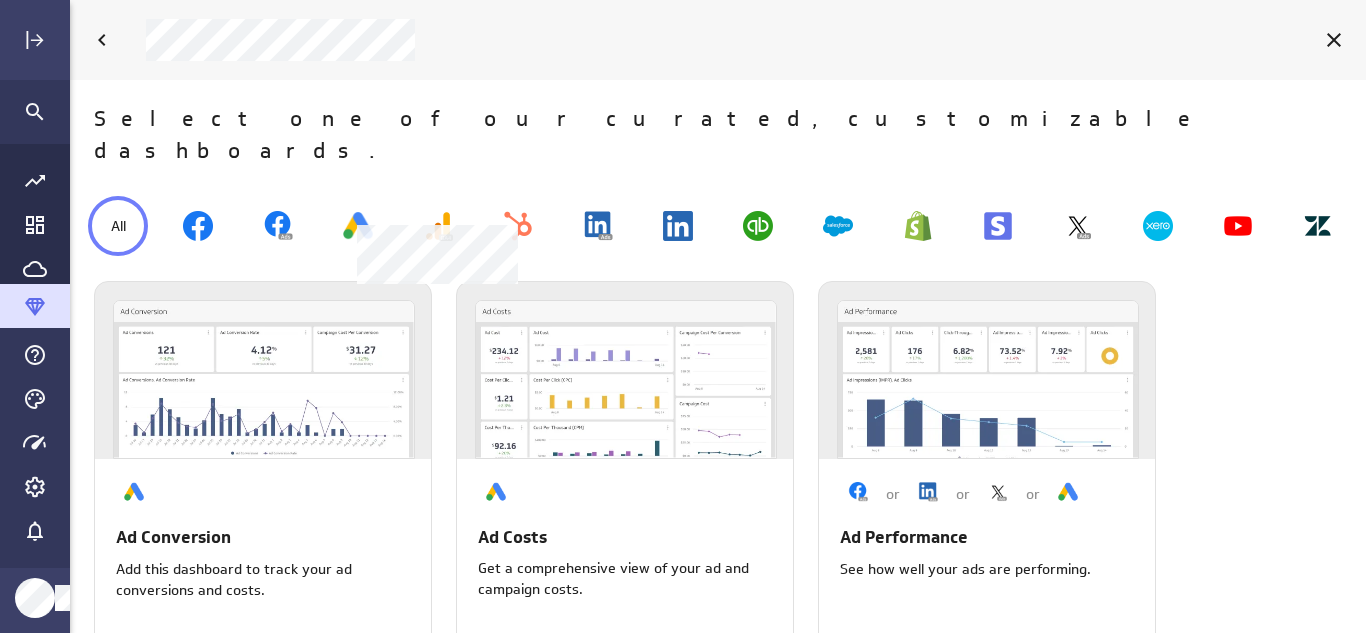 click at bounding box center (438, 226) 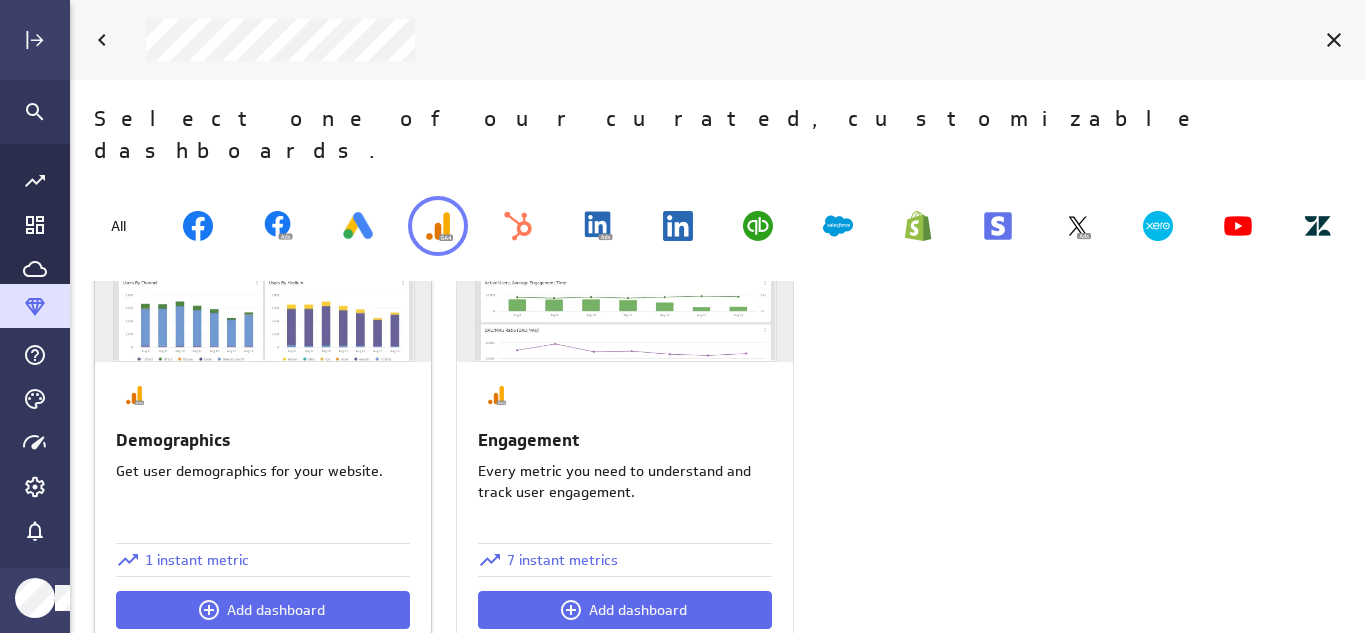 scroll, scrollTop: 101, scrollLeft: 0, axis: vertical 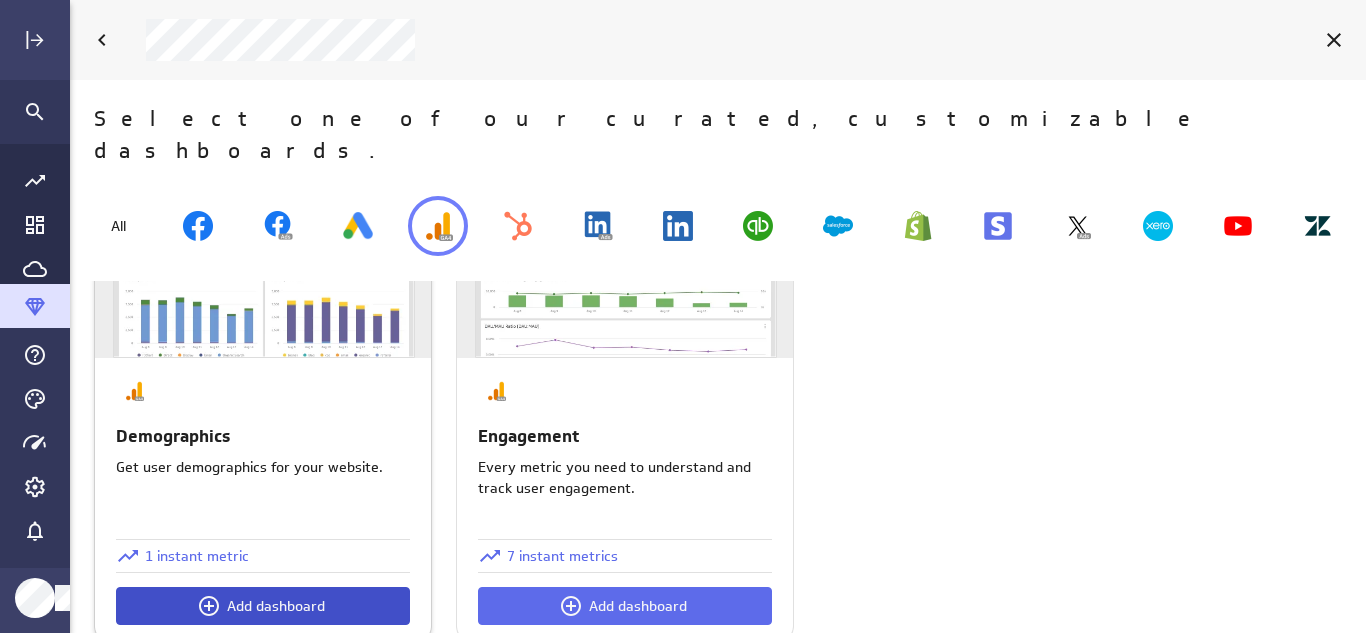 click on "Add dashboard" at bounding box center (263, 606) 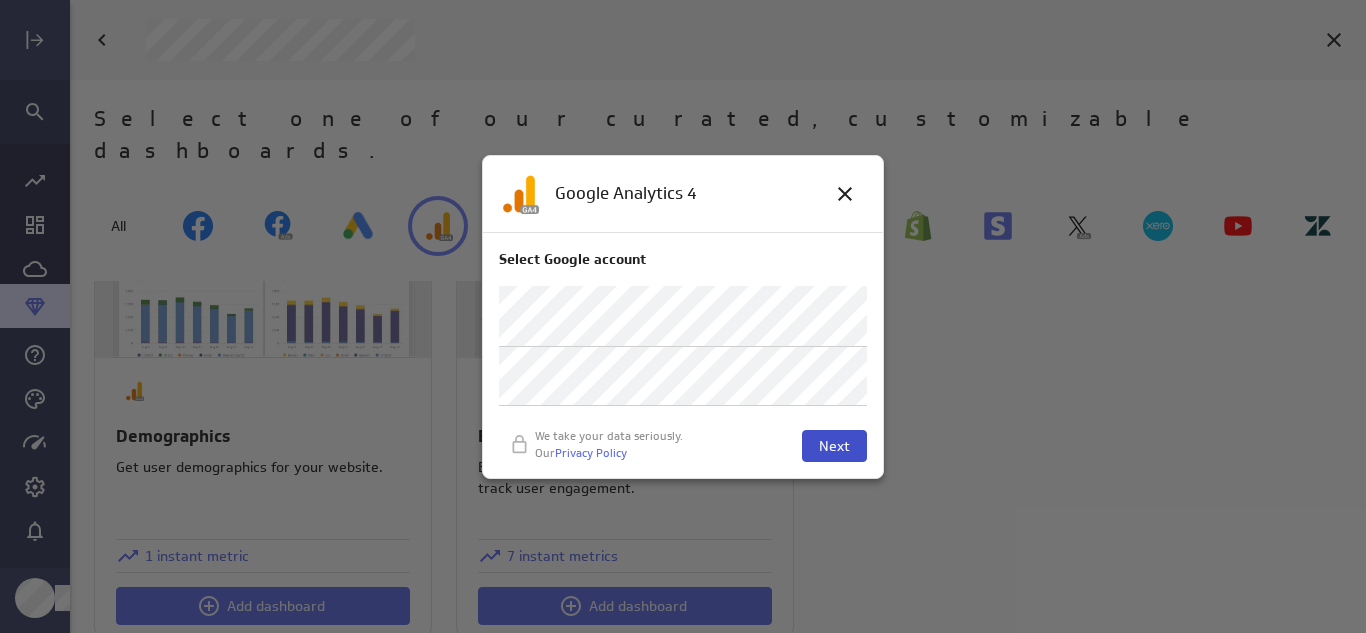 click on "Next" at bounding box center (834, 446) 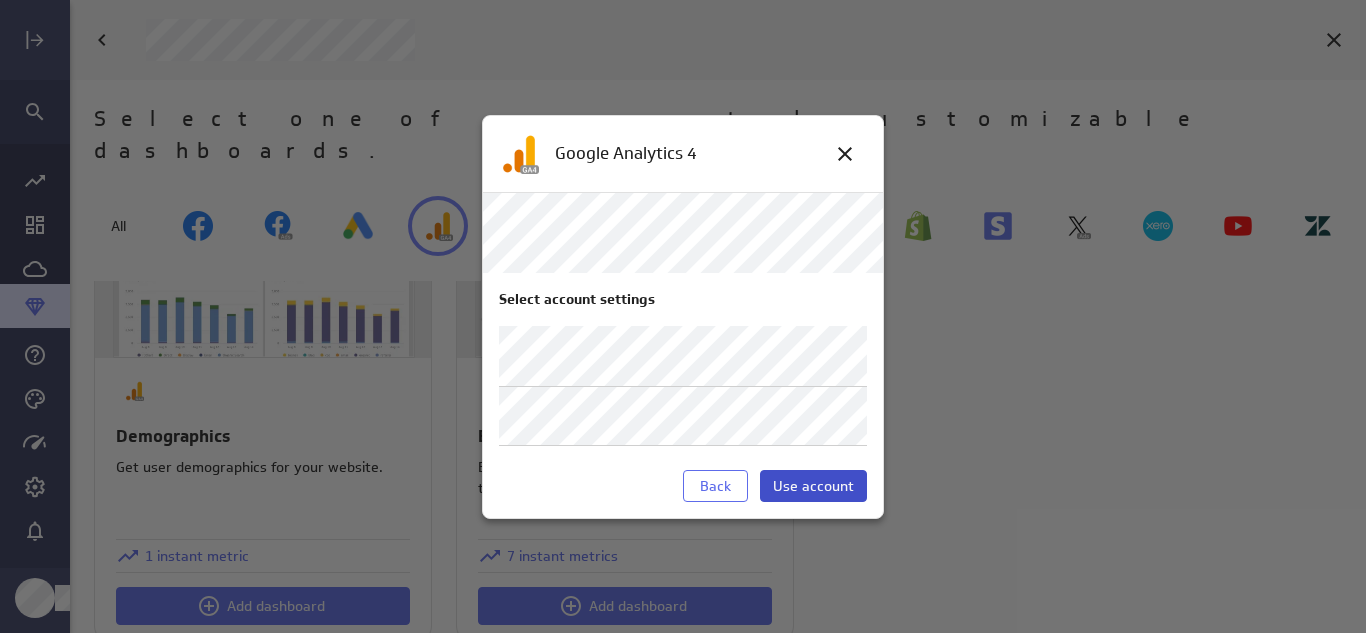 click on "Use account" at bounding box center [813, 486] 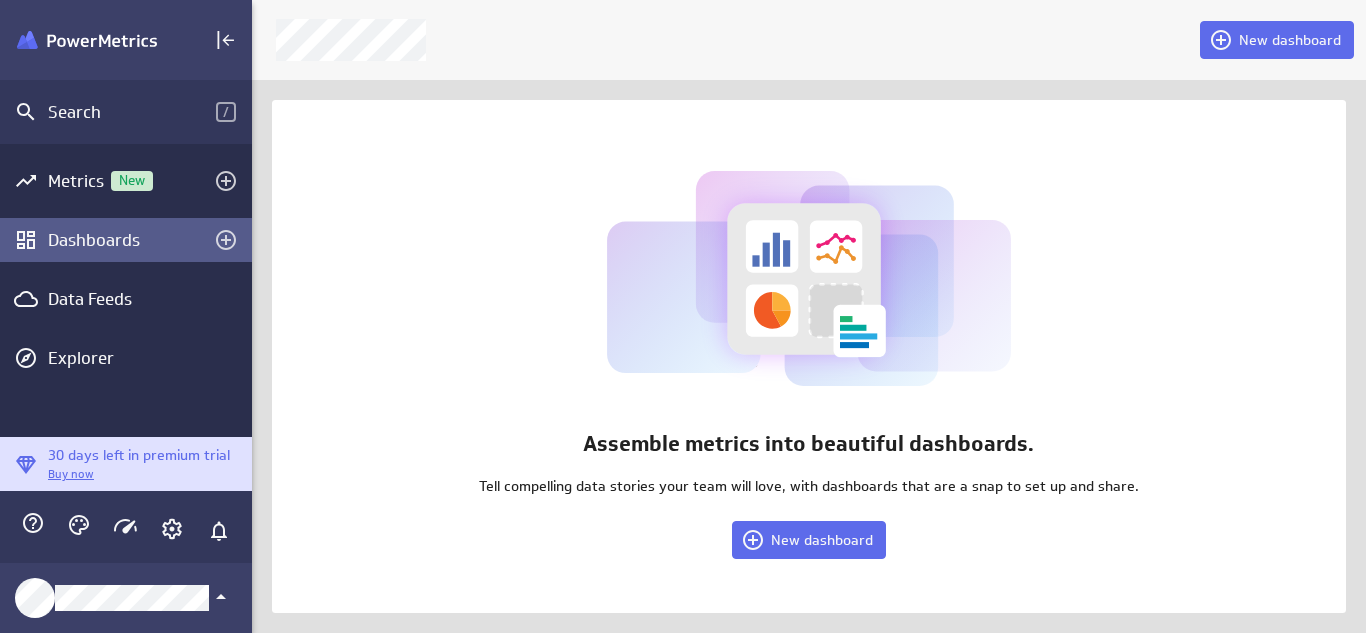 scroll, scrollTop: 664, scrollLeft: 1137, axis: both 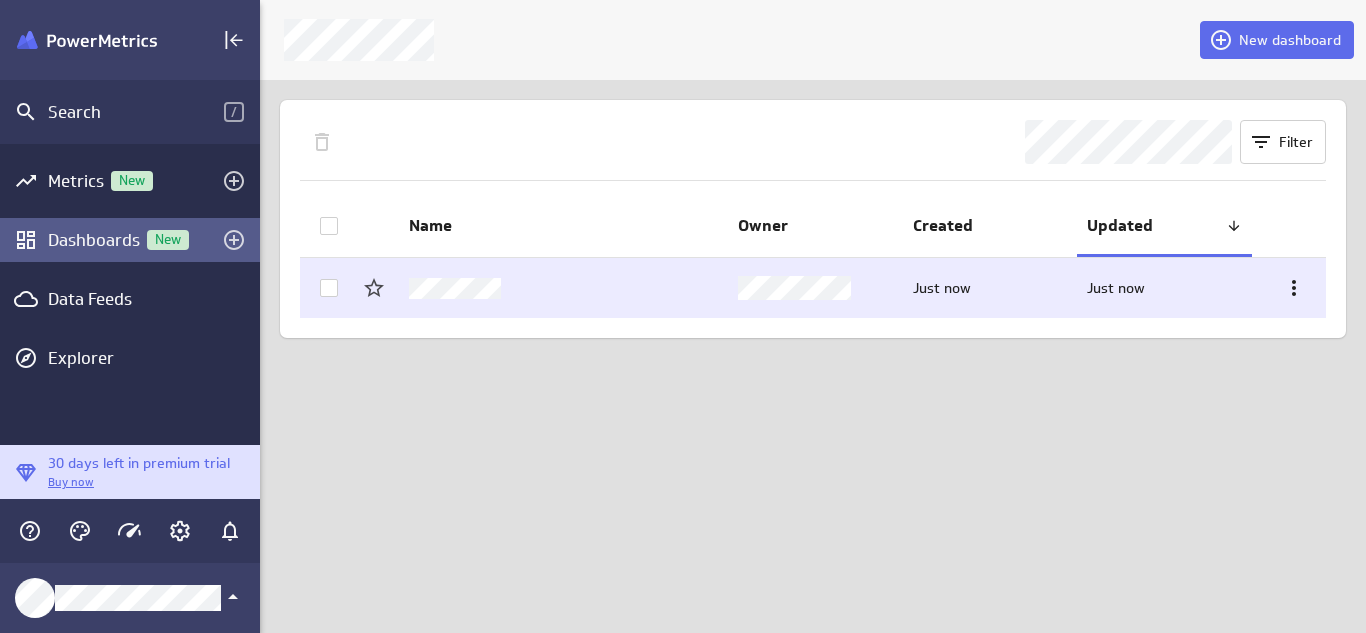 click at bounding box center (563, 288) 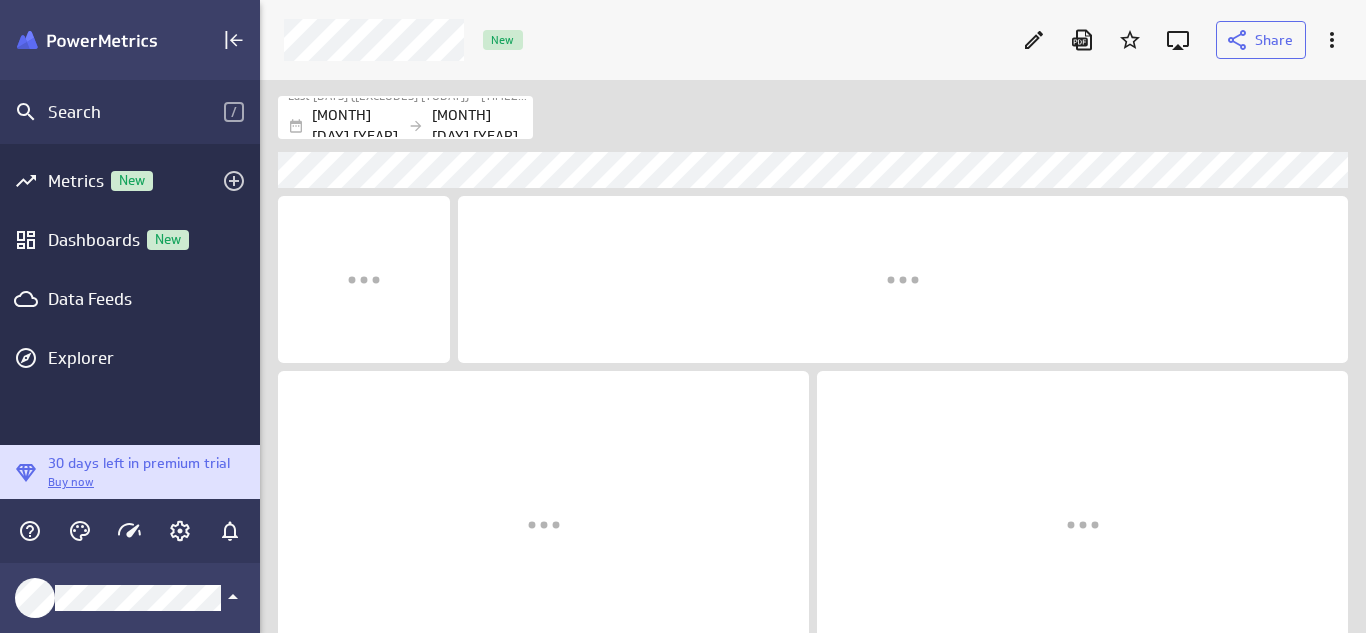 scroll, scrollTop: 10, scrollLeft: 10, axis: both 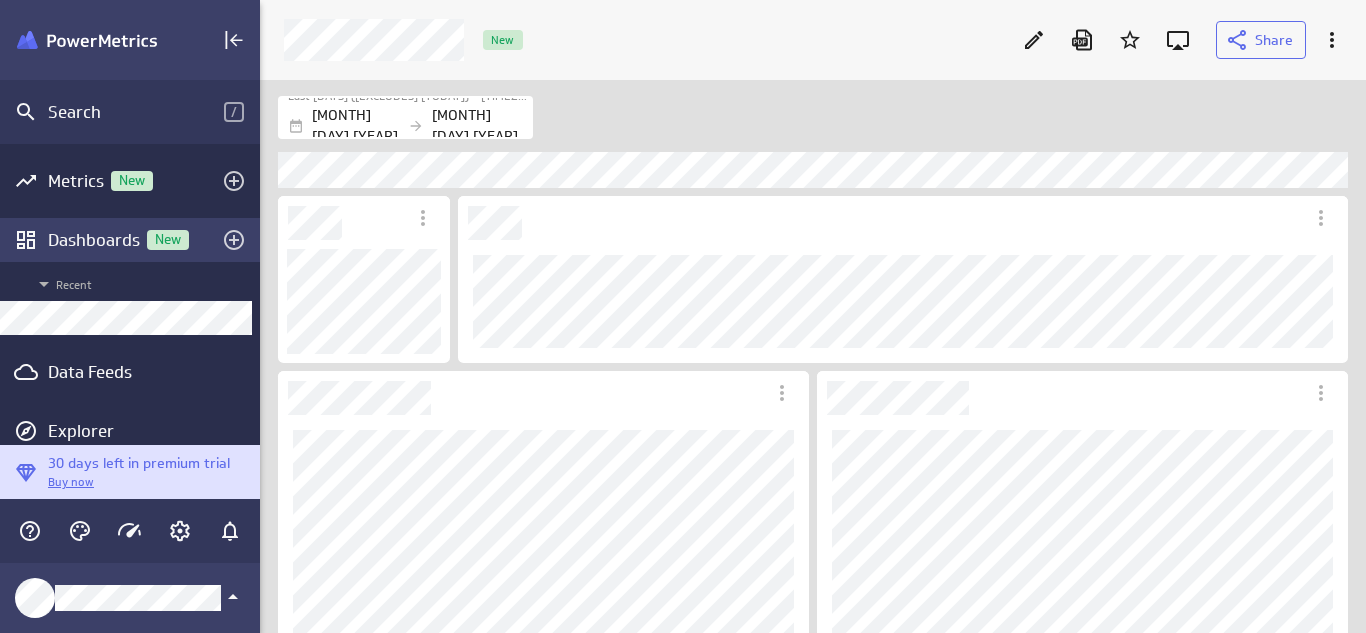 click on "Dashboards New" at bounding box center [130, 240] 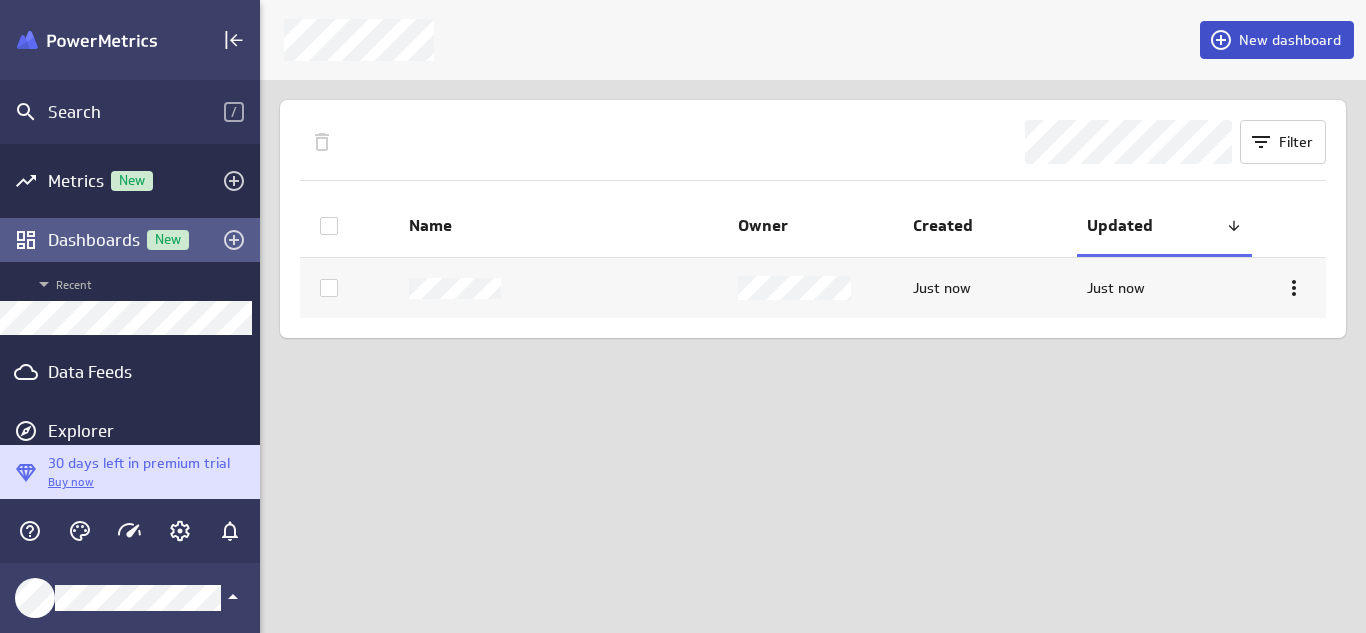 click on "New dashboard" at bounding box center [1290, 40] 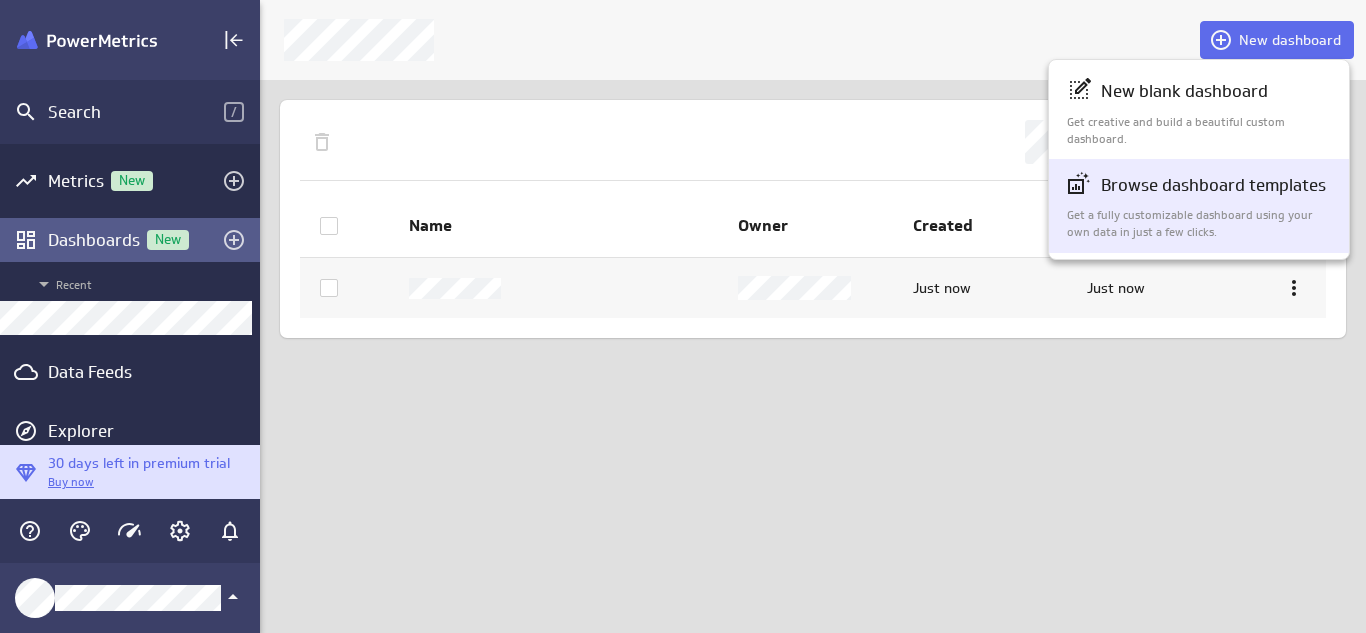 click on "Browse dashboard templates Get a fully customizable dashboard using your own data in just a few clicks." at bounding box center [1200, 205] 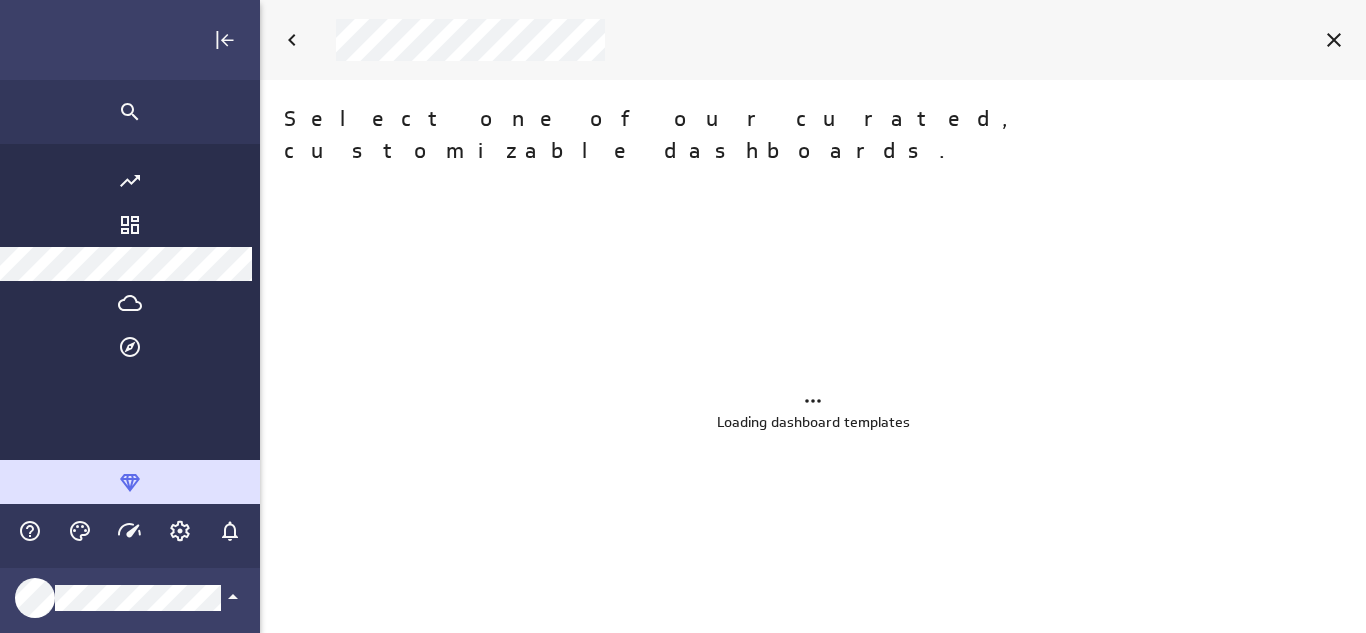 scroll, scrollTop: 10, scrollLeft: 9, axis: both 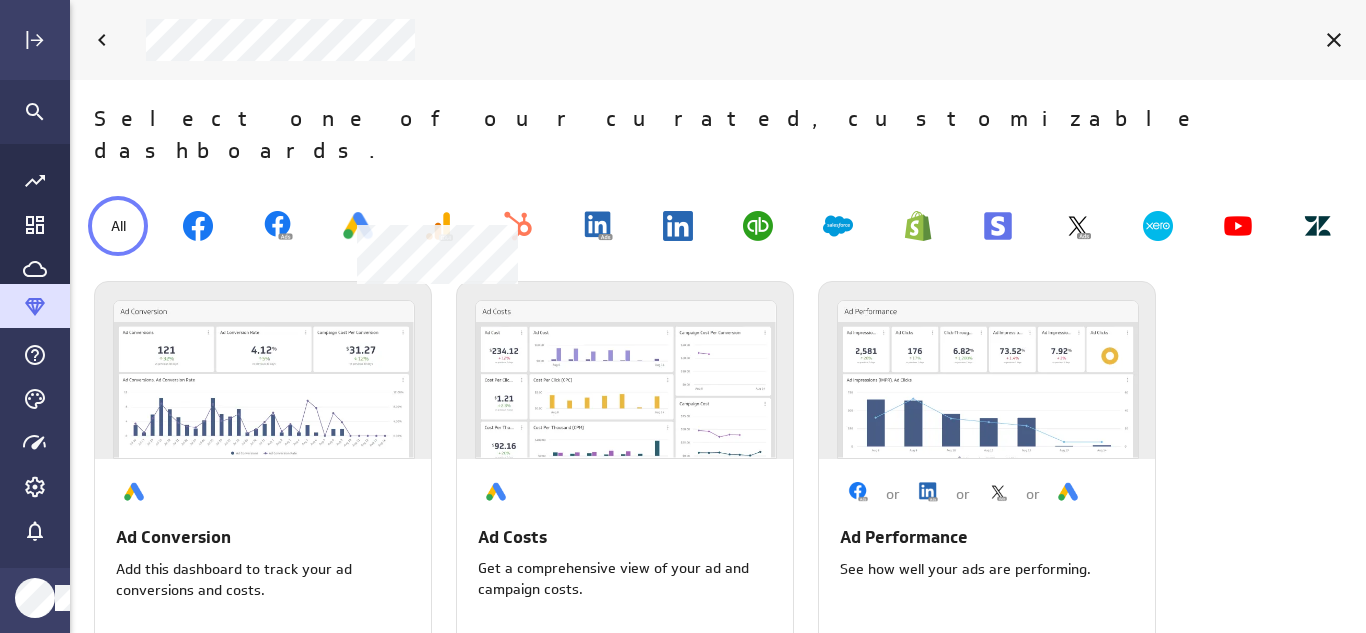 click at bounding box center [438, 226] 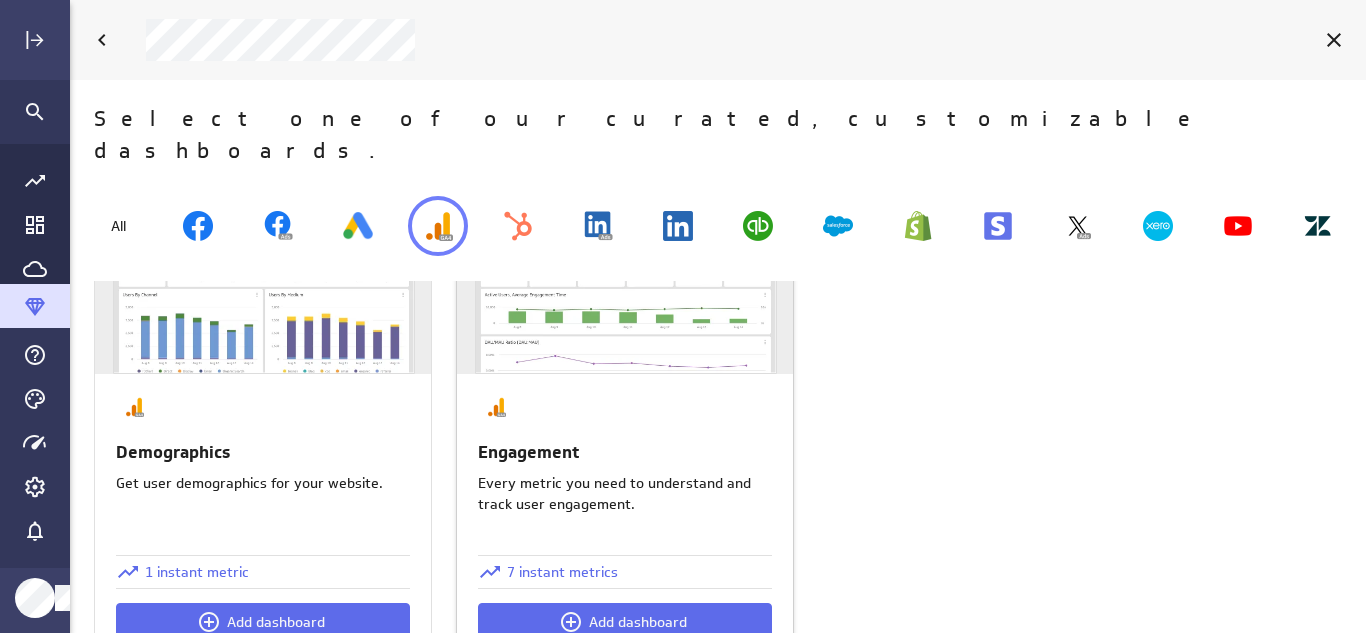 scroll, scrollTop: 101, scrollLeft: 0, axis: vertical 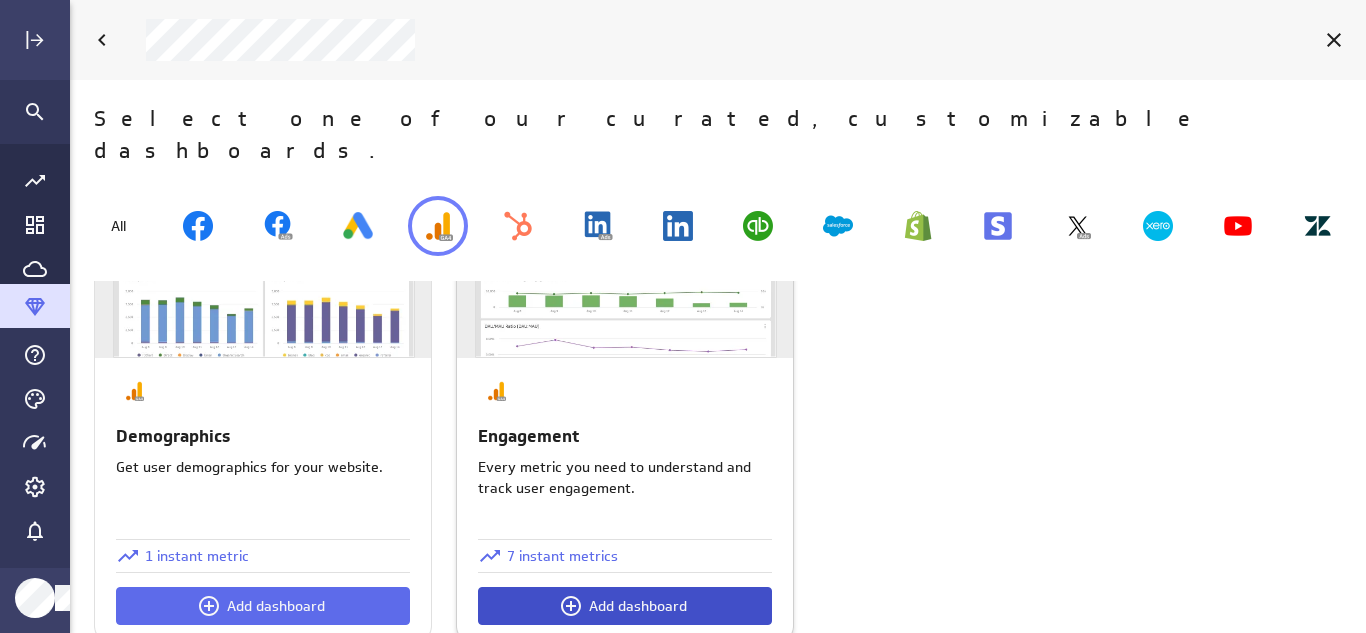 click on "Add dashboard" at bounding box center (625, 606) 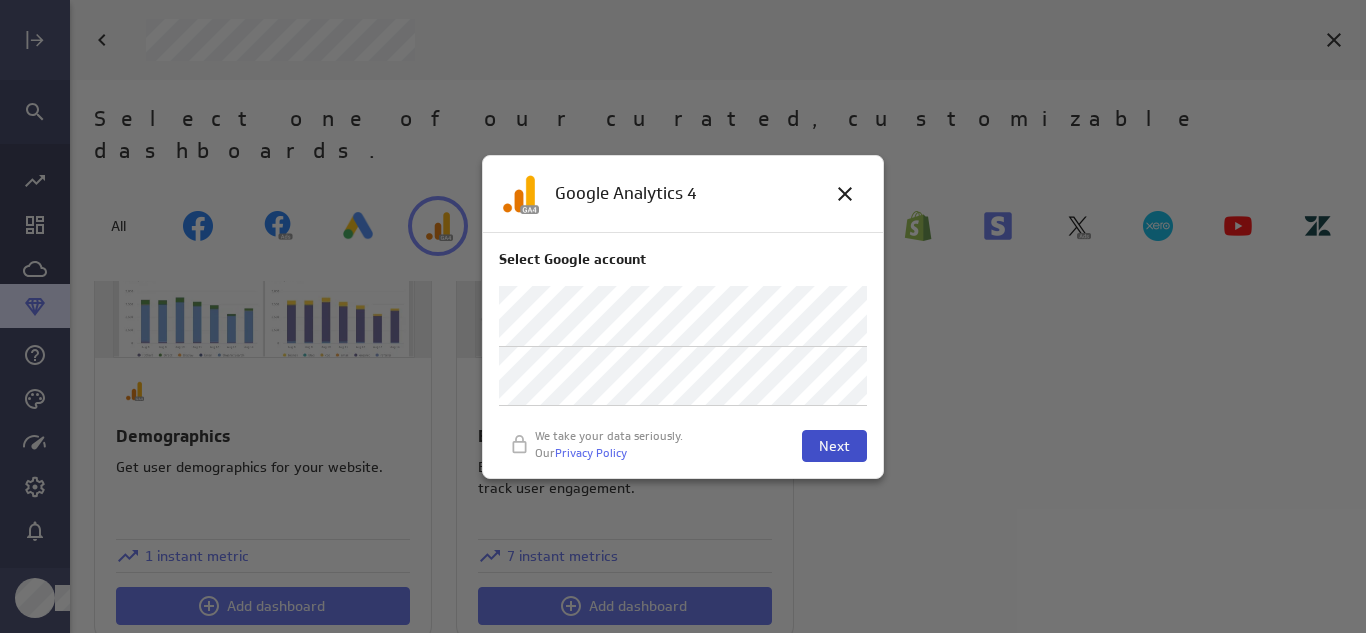 click on "Next" at bounding box center [834, 446] 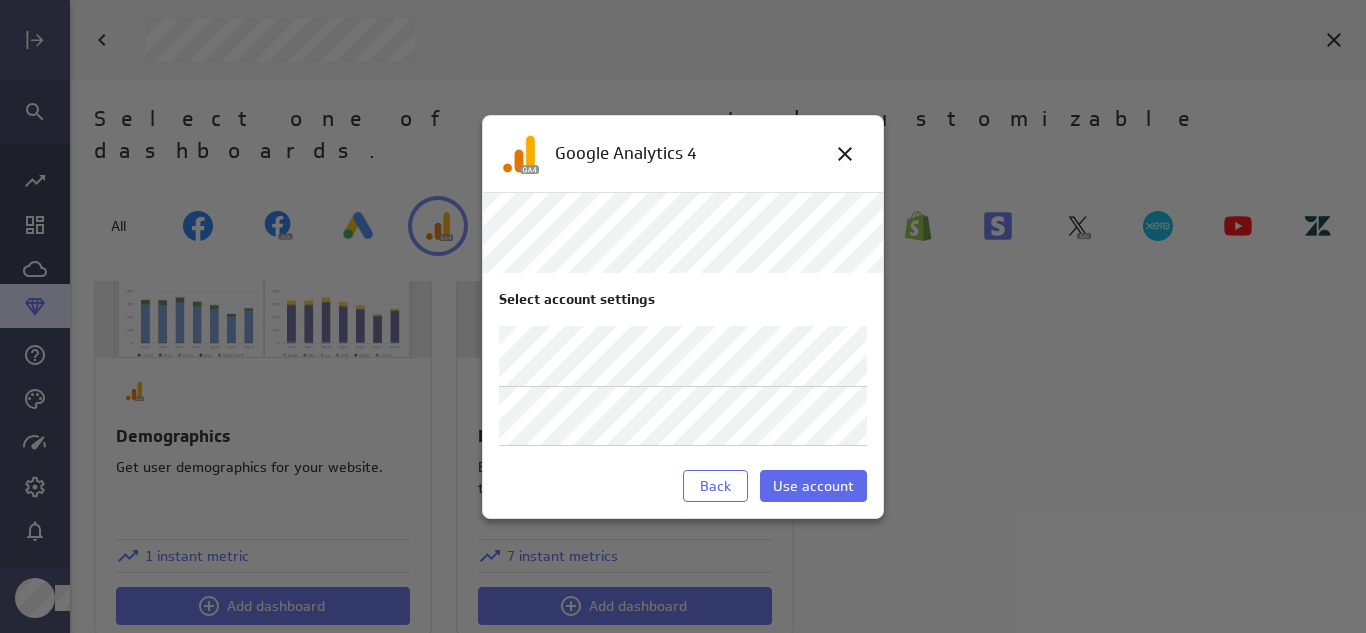 click on "Use account" at bounding box center (813, 486) 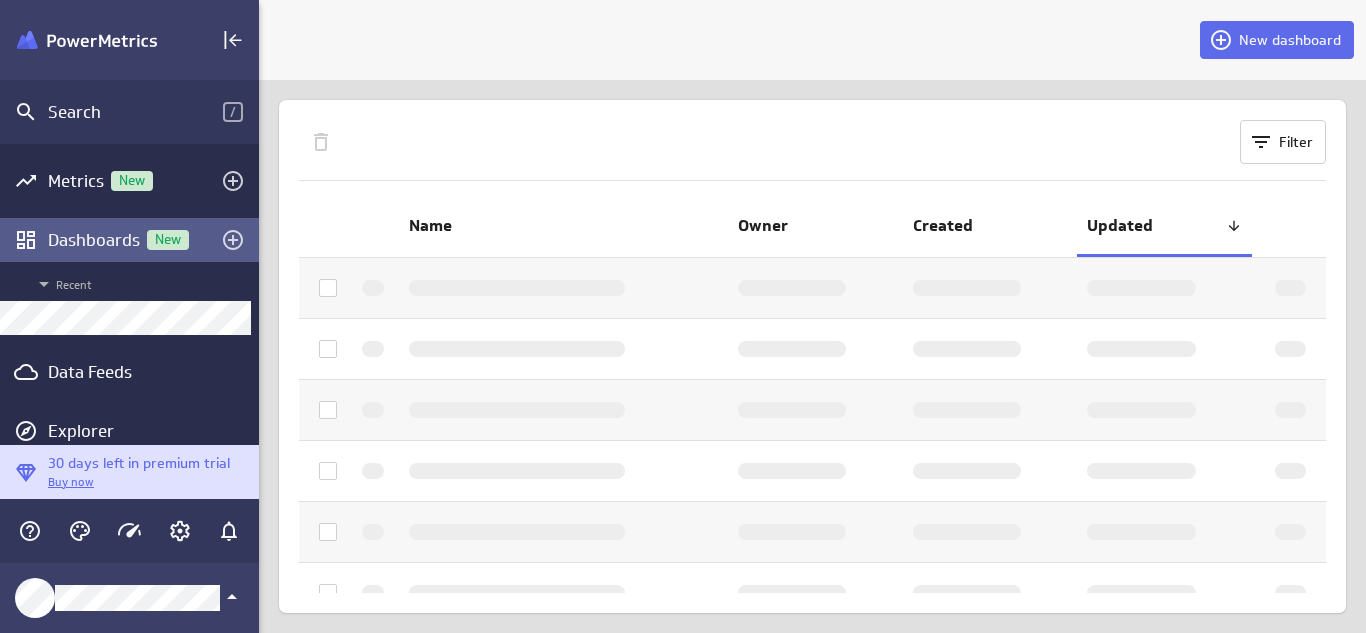 scroll, scrollTop: 664, scrollLeft: 1137, axis: both 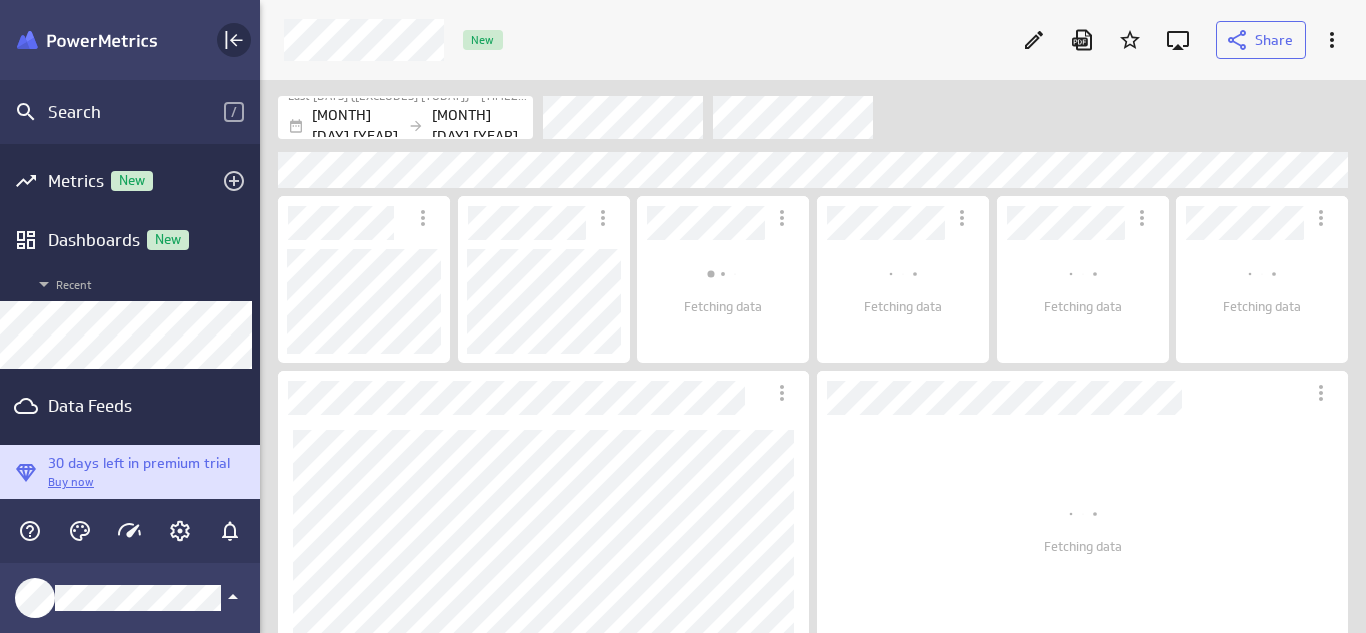 click 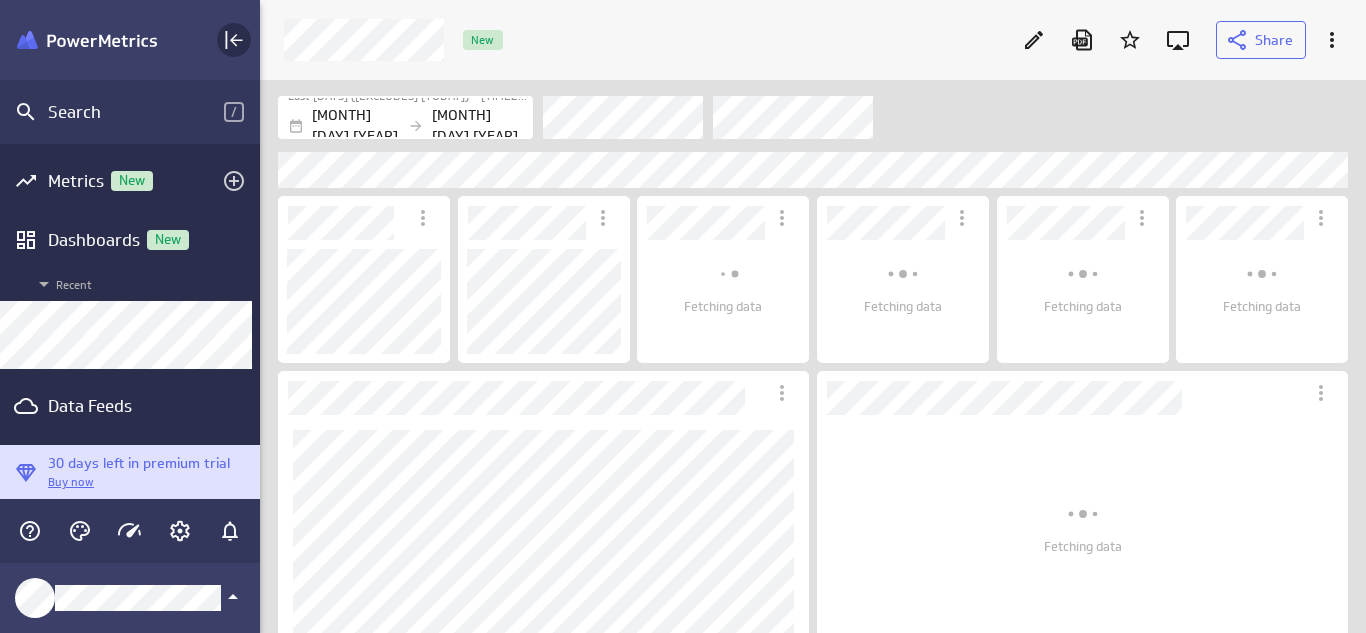 scroll, scrollTop: 10, scrollLeft: 10, axis: both 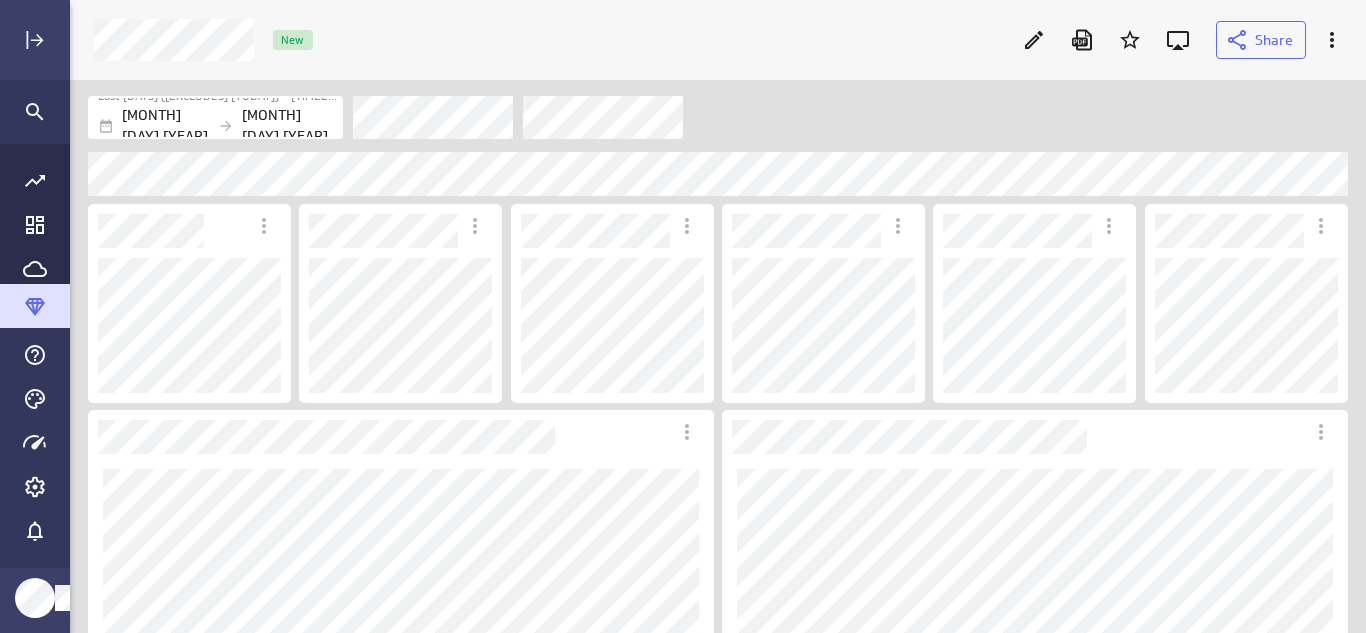 click on "Last [DAYS] ([EXCLUDES] [TODAY]) [TIMEZONE] [MONTH] [DAY] [YEAR] [MONTH] [DAY] [YEAR]" at bounding box center (718, 114) 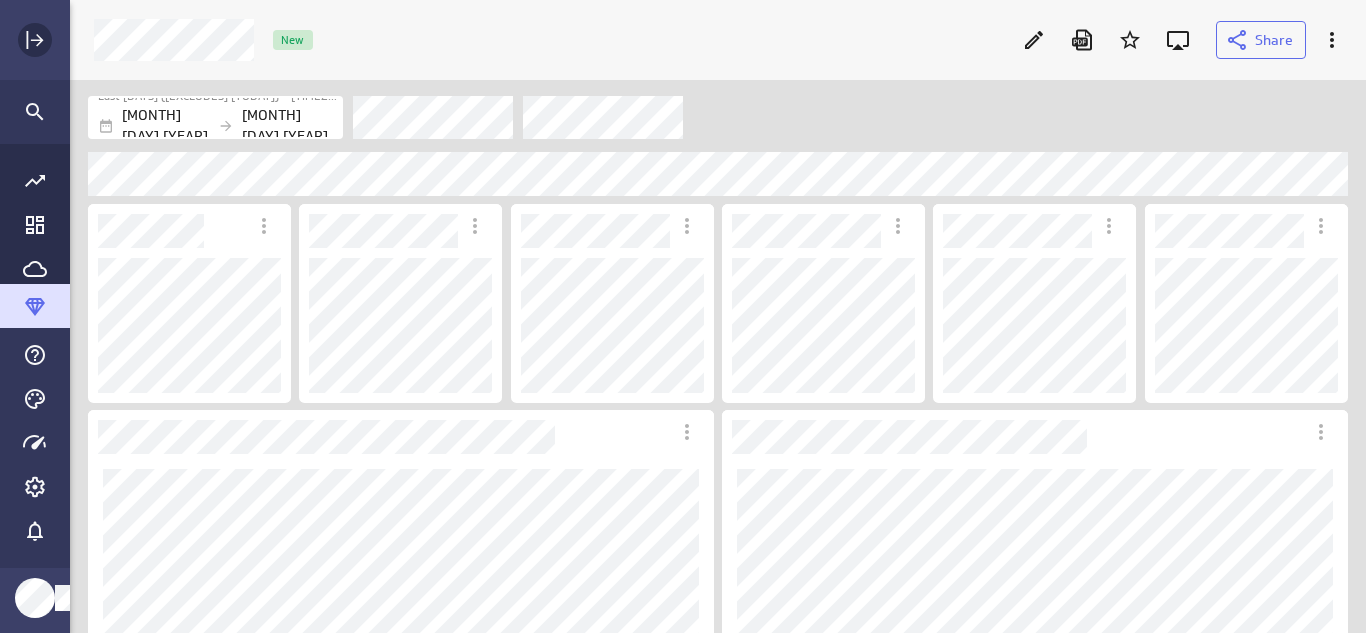 click 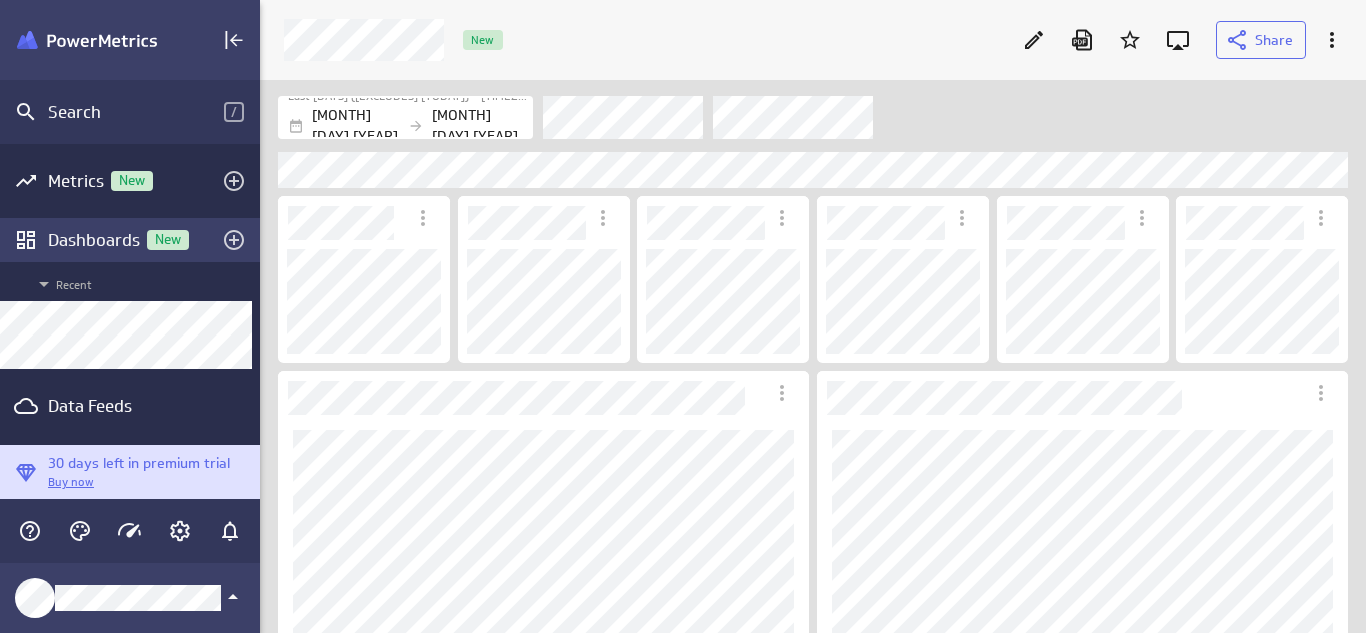 click on "Dashboards New" at bounding box center [130, 240] 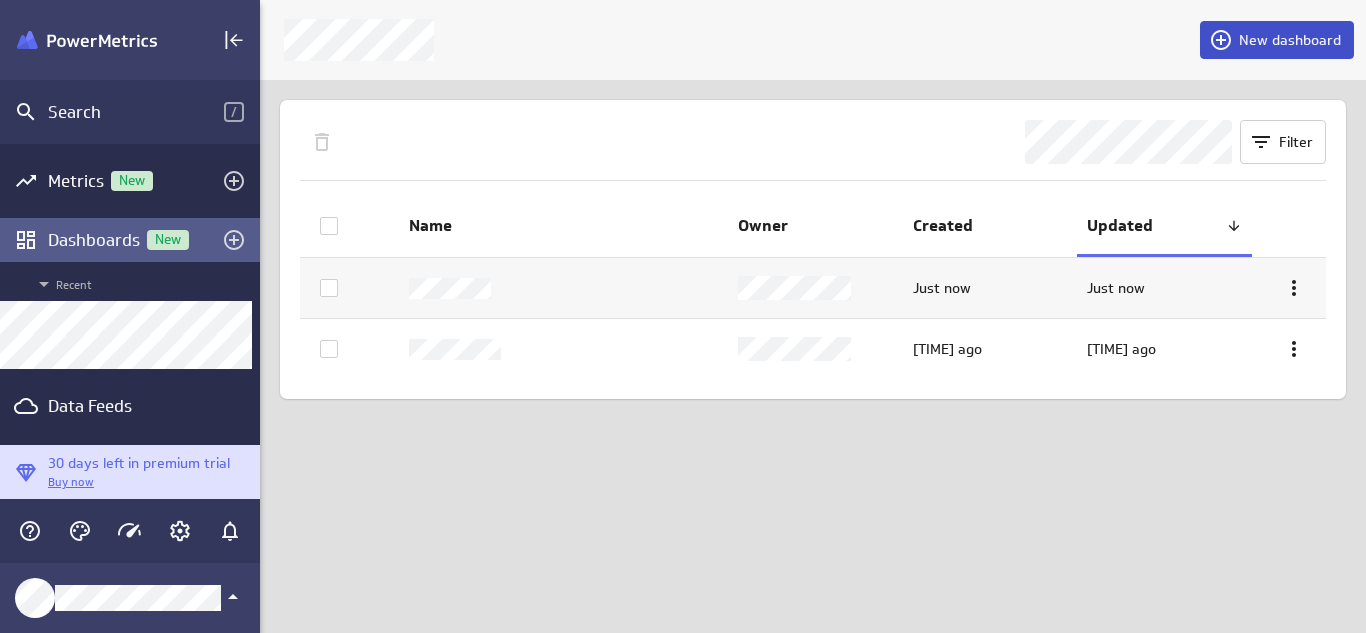 click on "New dashboard" at bounding box center [1290, 40] 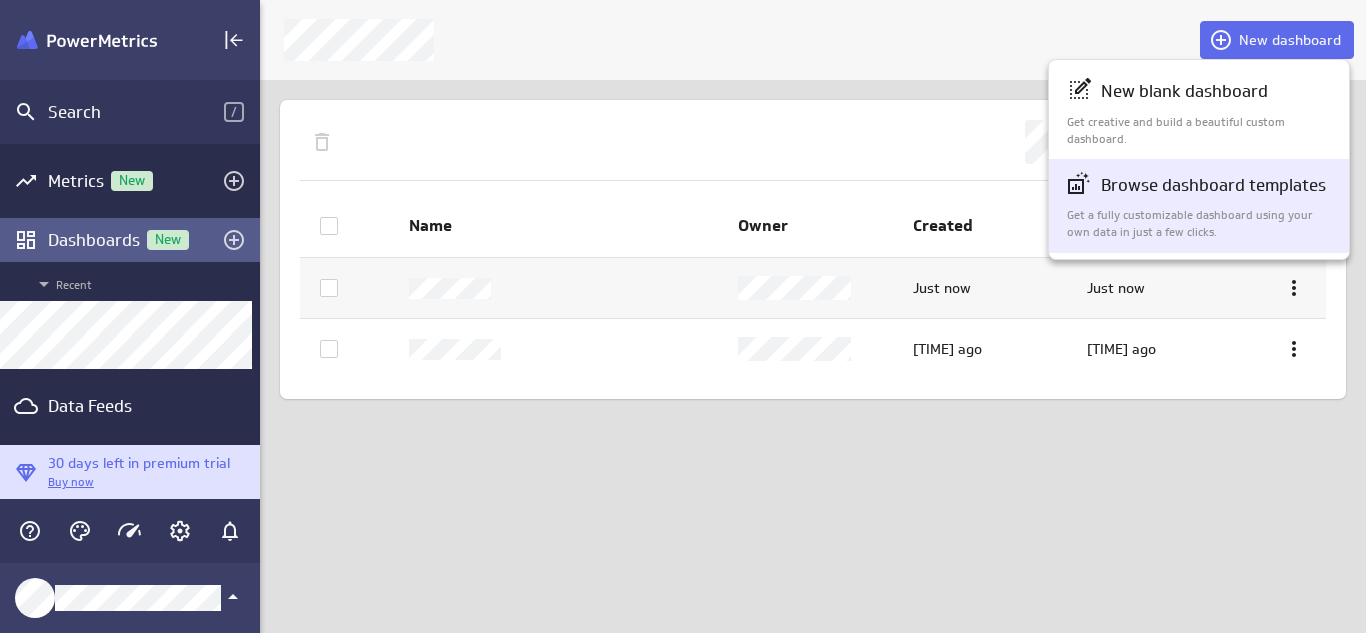 click on "Browse dashboard templates" at bounding box center (1213, 185) 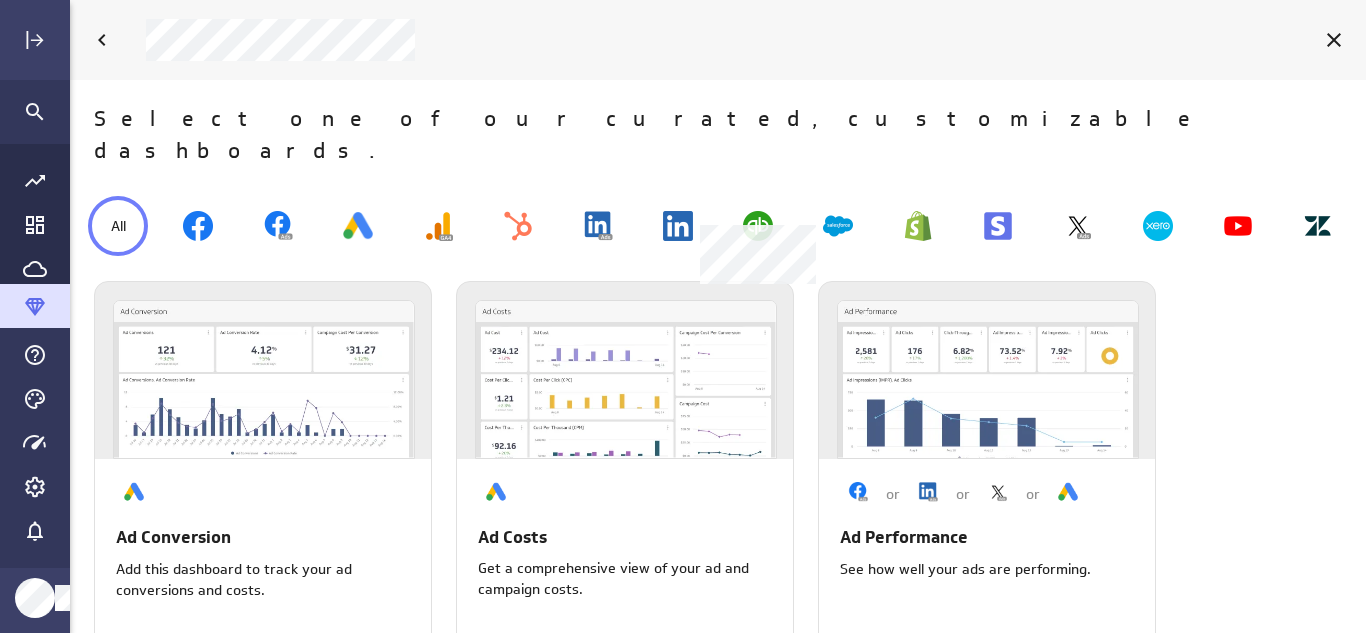 click at bounding box center [758, 226] 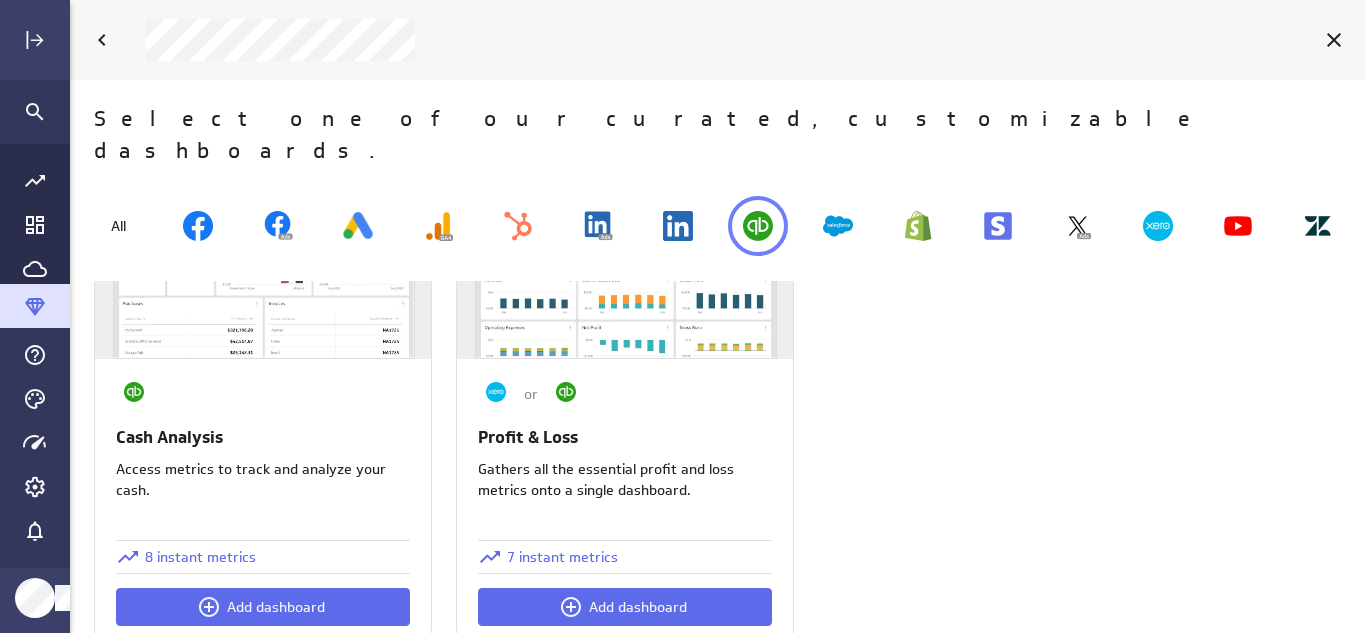 scroll, scrollTop: 101, scrollLeft: 0, axis: vertical 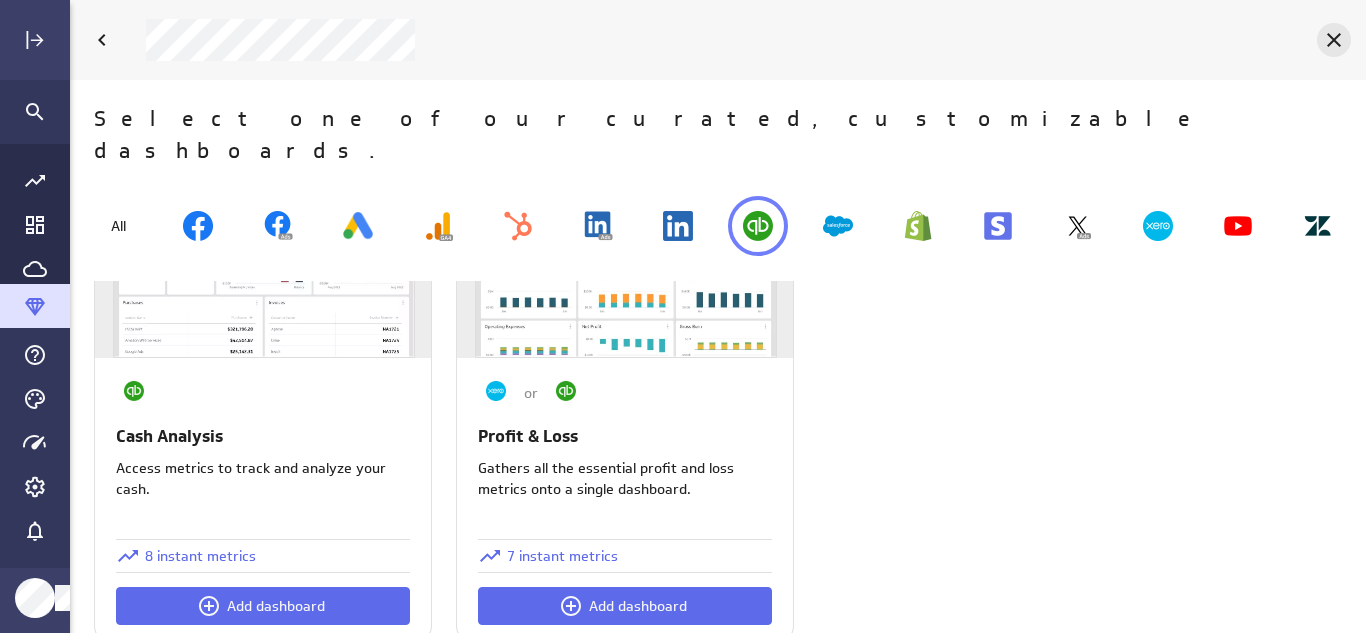 click 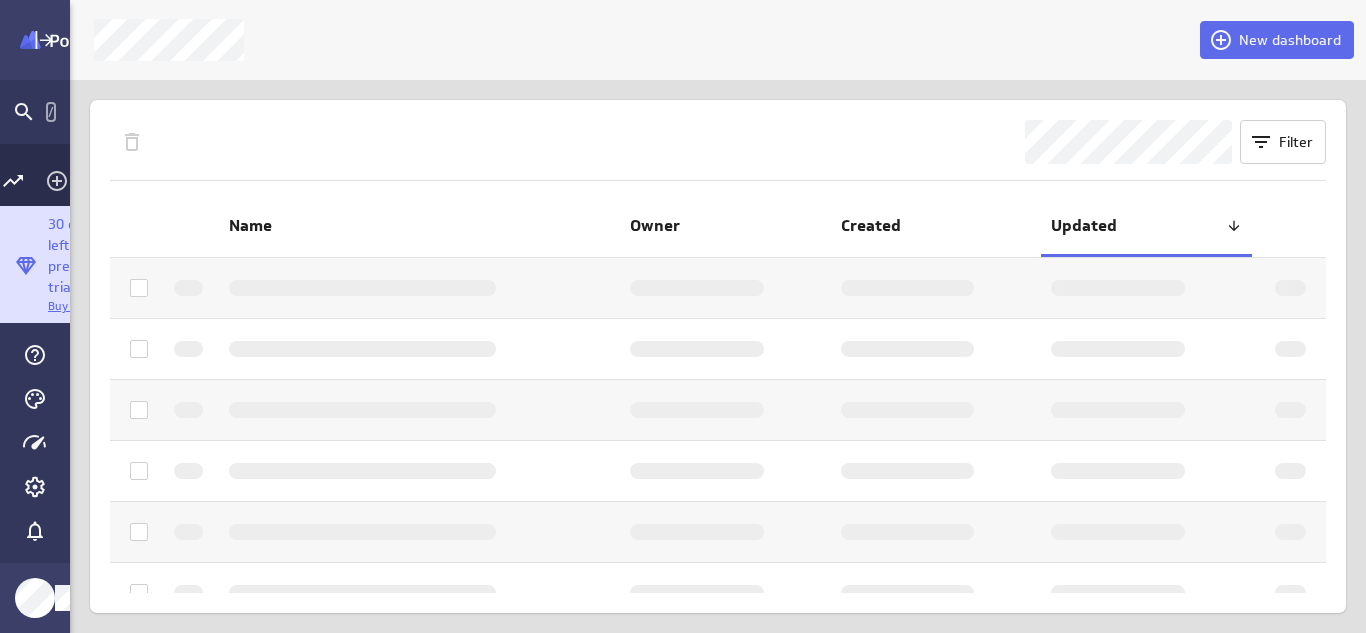 scroll, scrollTop: 664, scrollLeft: 1137, axis: both 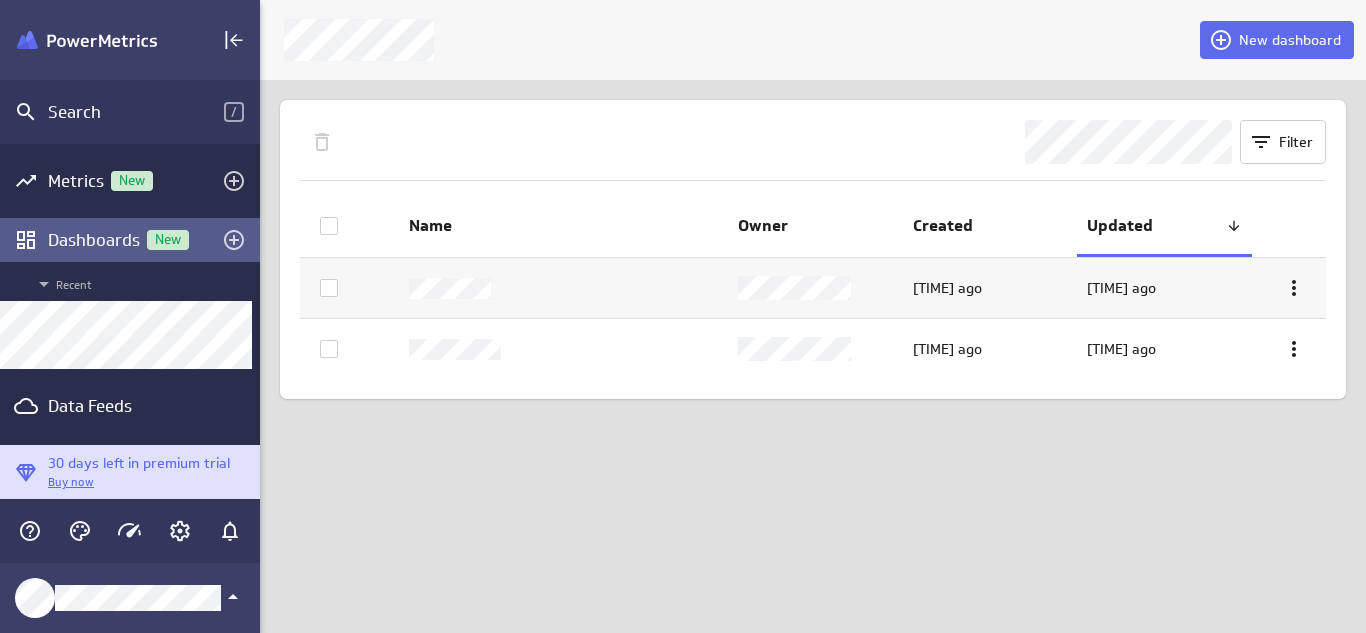 click on "Filter Name Owner Created Updated [TIME] ago [TIME] ago [TIME] ago [TIME] ago" at bounding box center (813, 249) 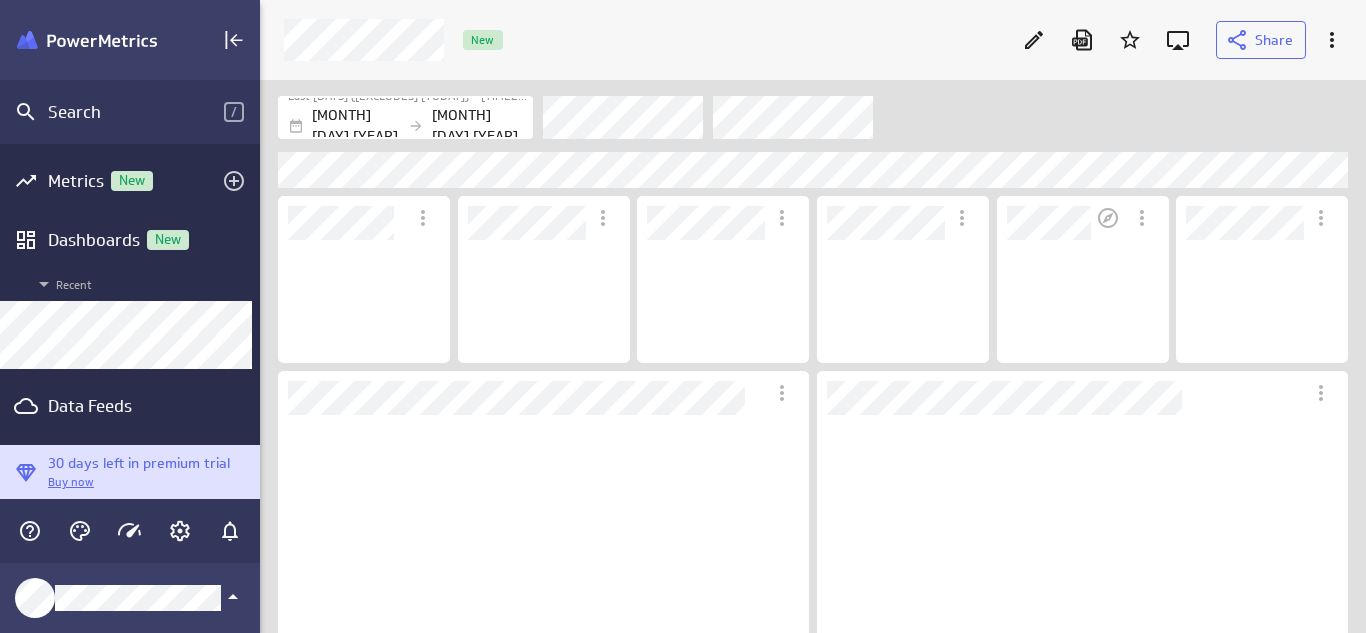 scroll, scrollTop: 10, scrollLeft: 10, axis: both 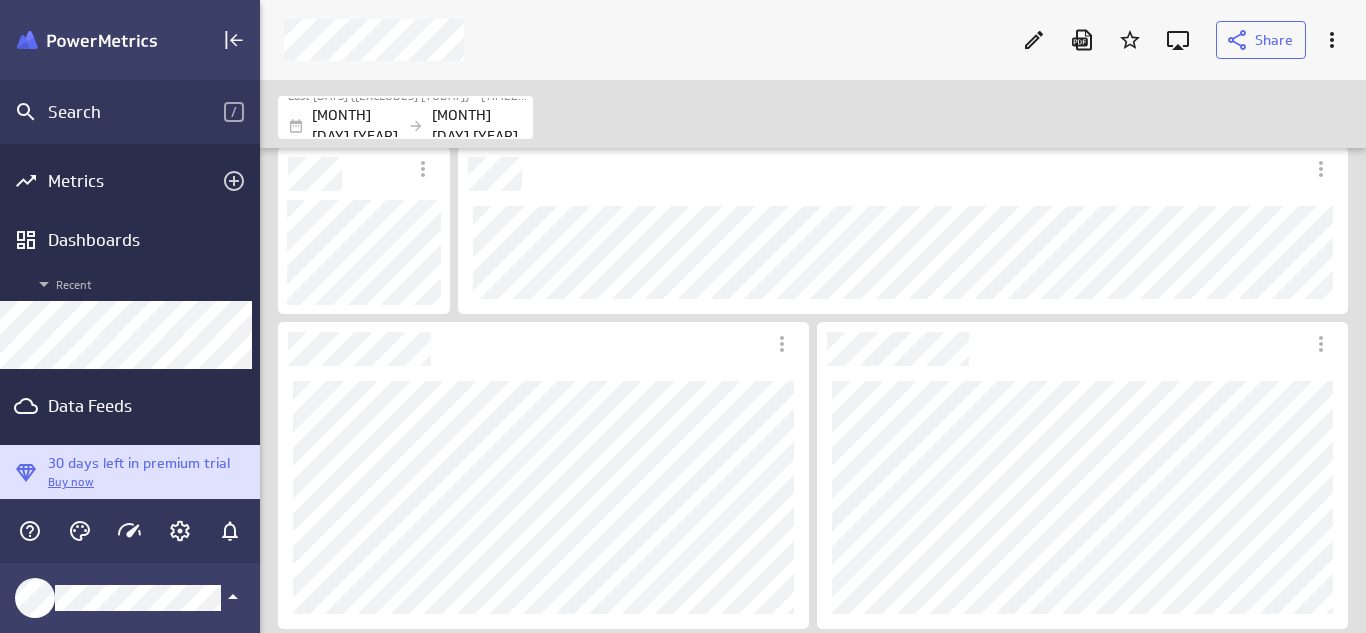 click on "Last [DAYS] ([EXCLUDES] [TODAY]) [TIMEZONE] [MONTH] [DAY] [YEAR] [MONTH] [DAY] [YEAR]" at bounding box center [812, 117] 